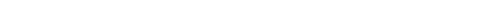 scroll, scrollTop: 0, scrollLeft: 0, axis: both 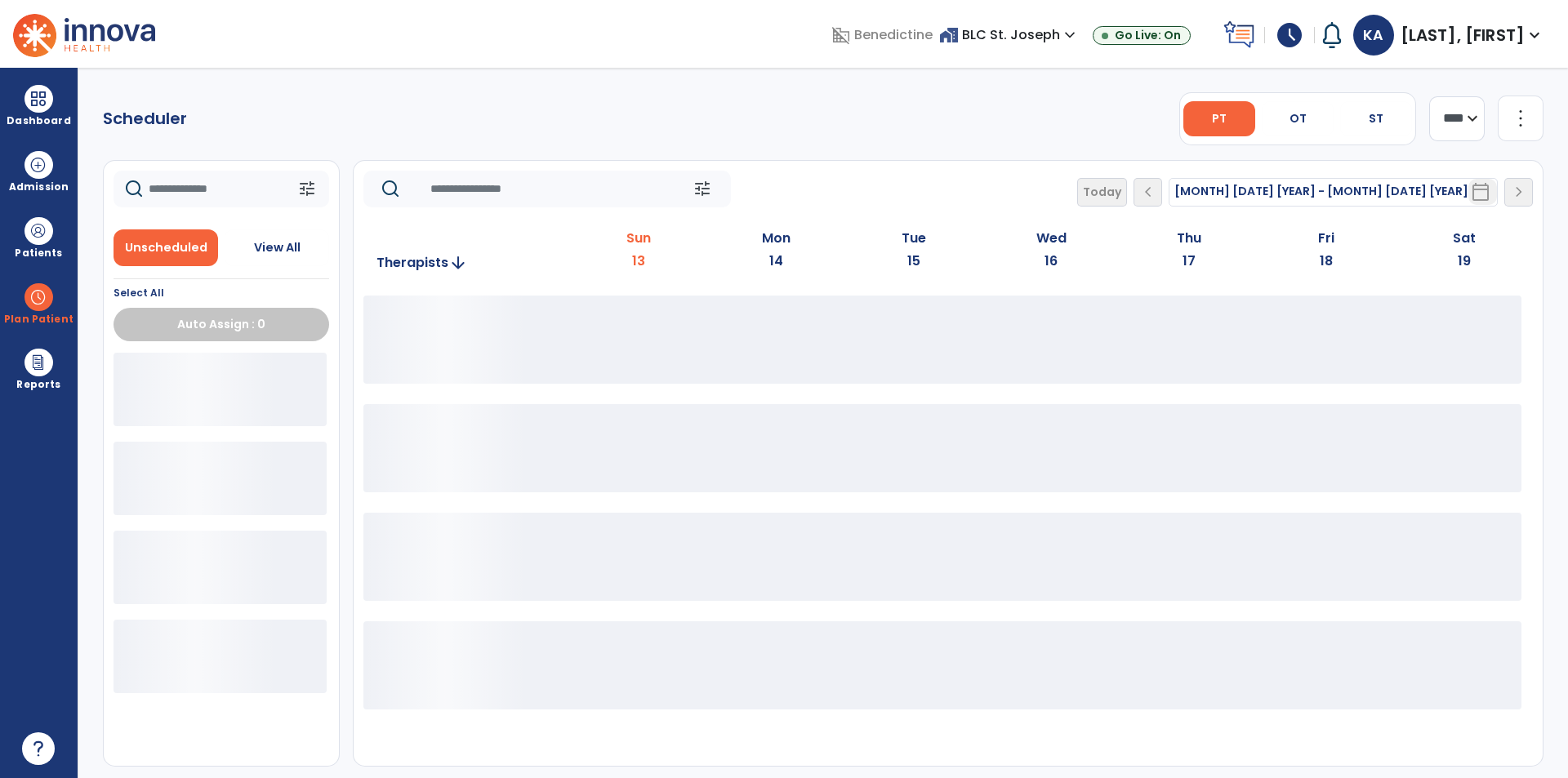 click on "**** ***" 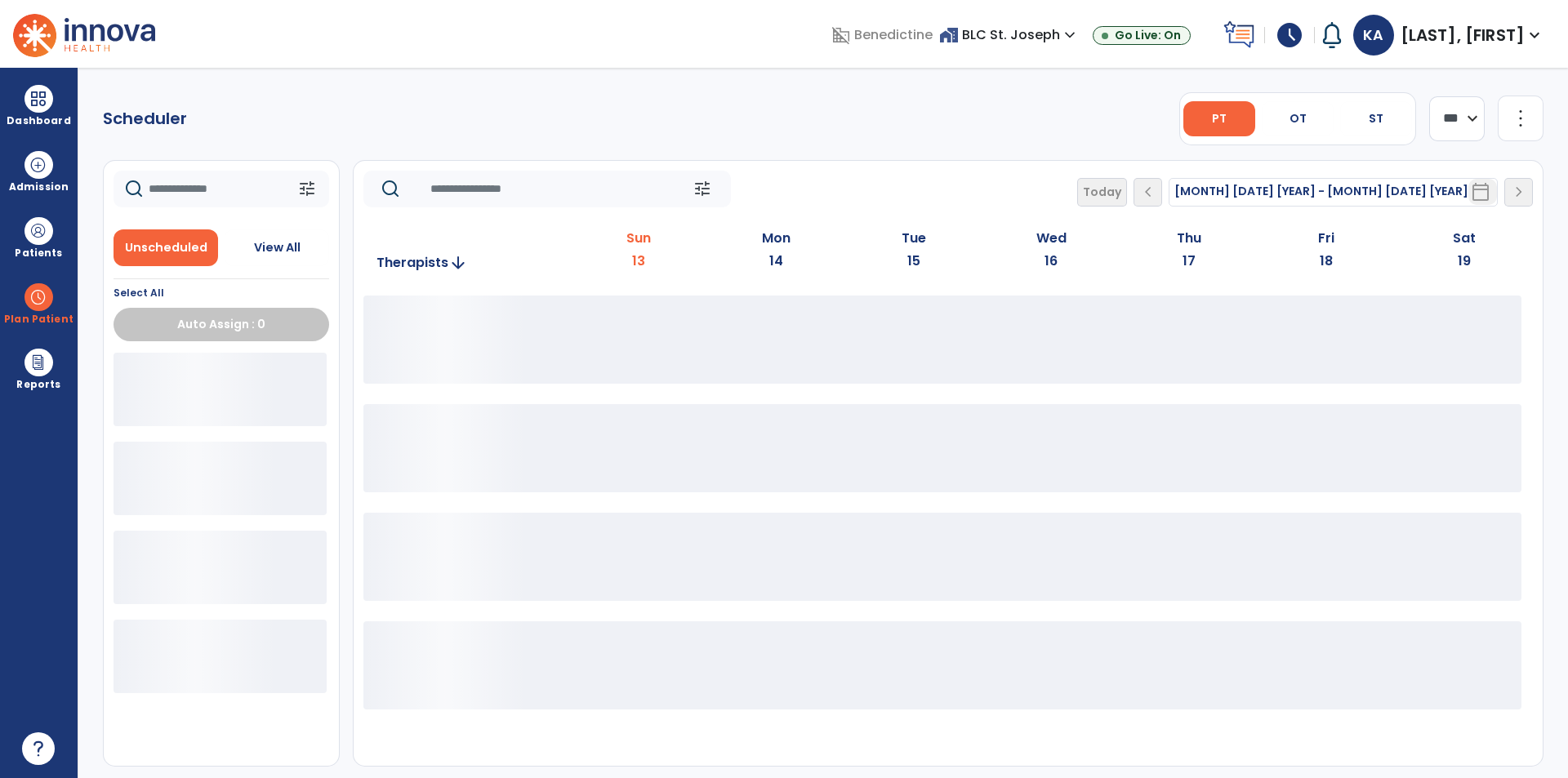 click on "**** ***" 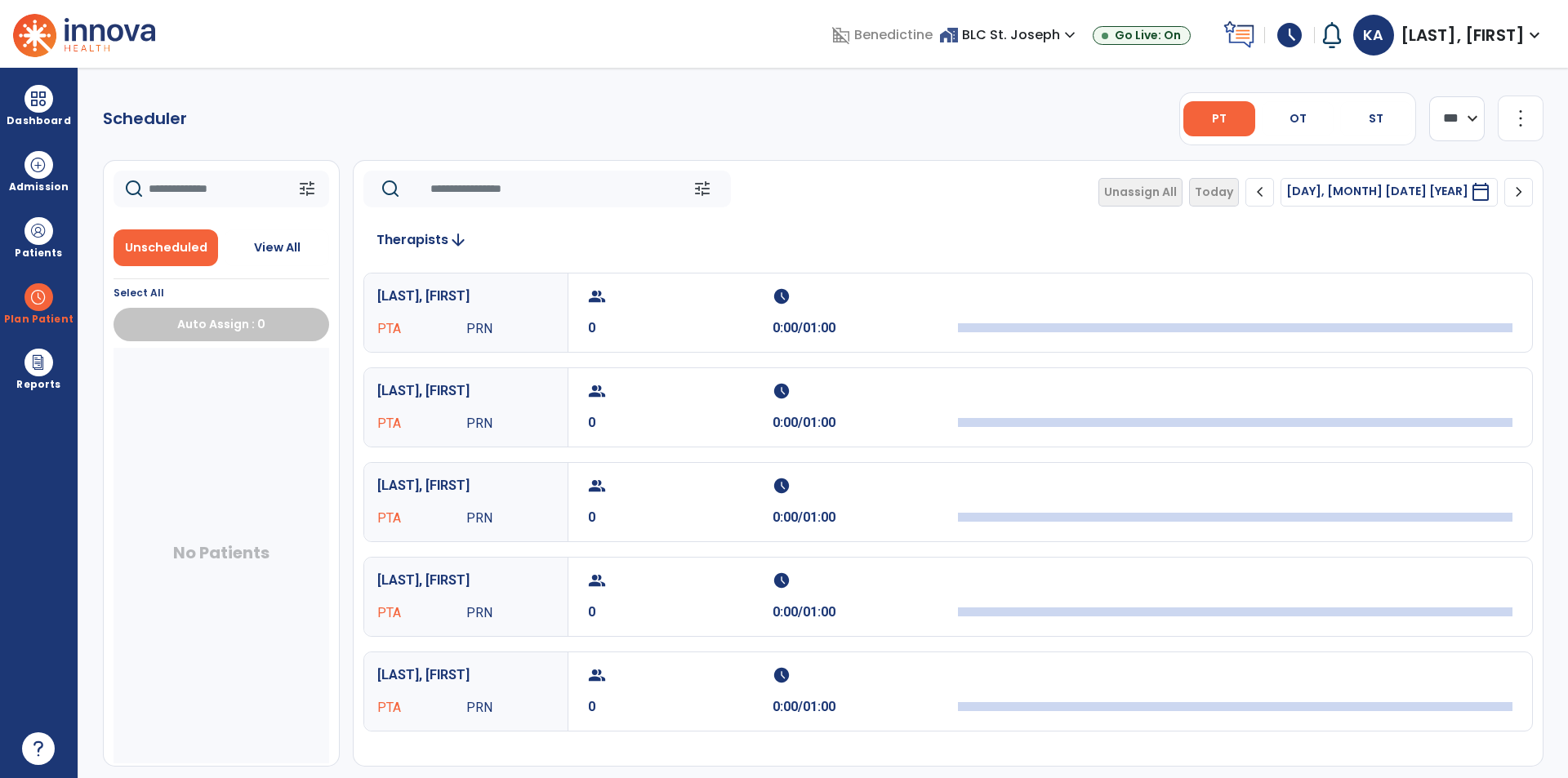 click on "chevron_right" 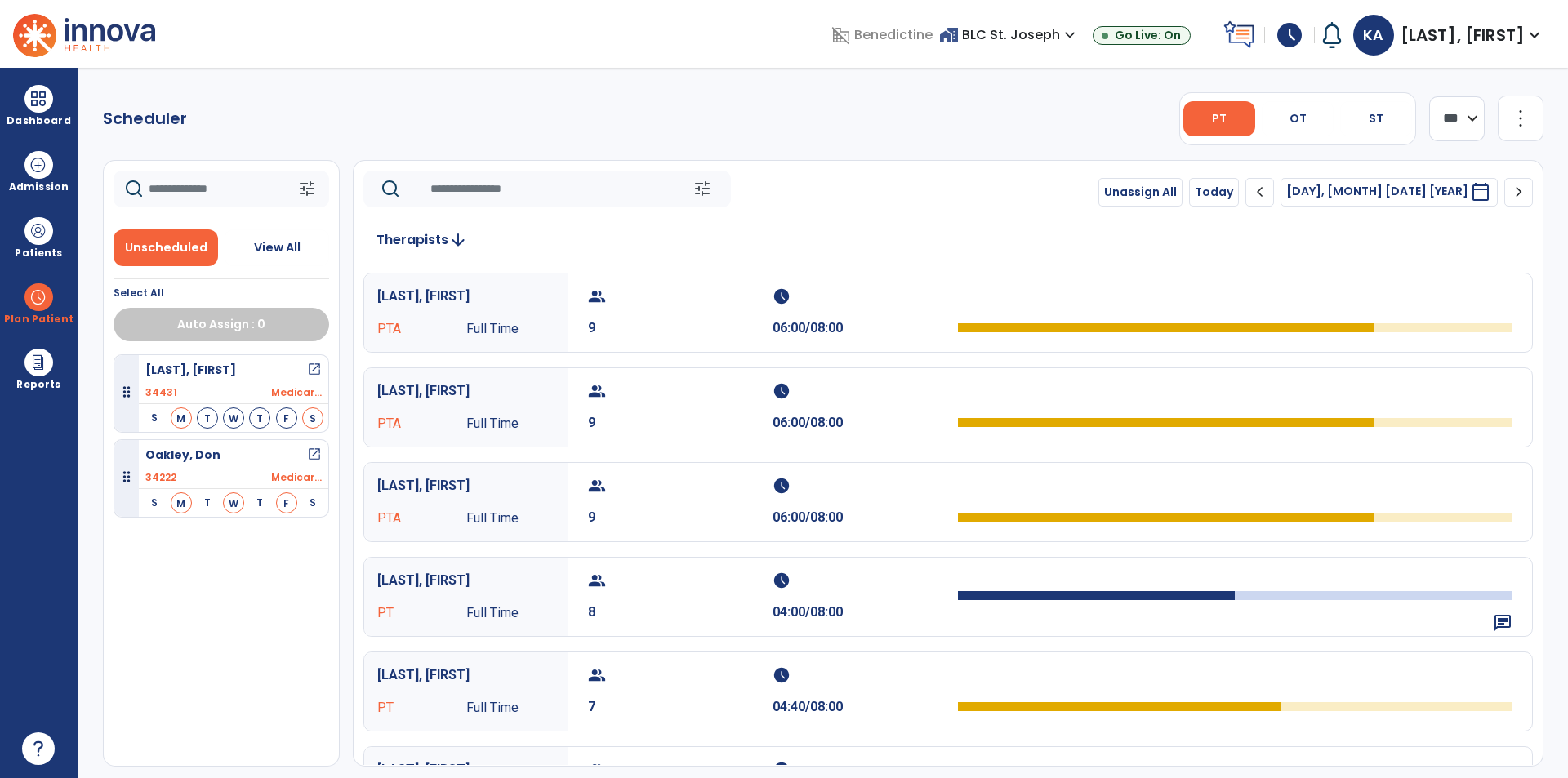 click on "more_vert" 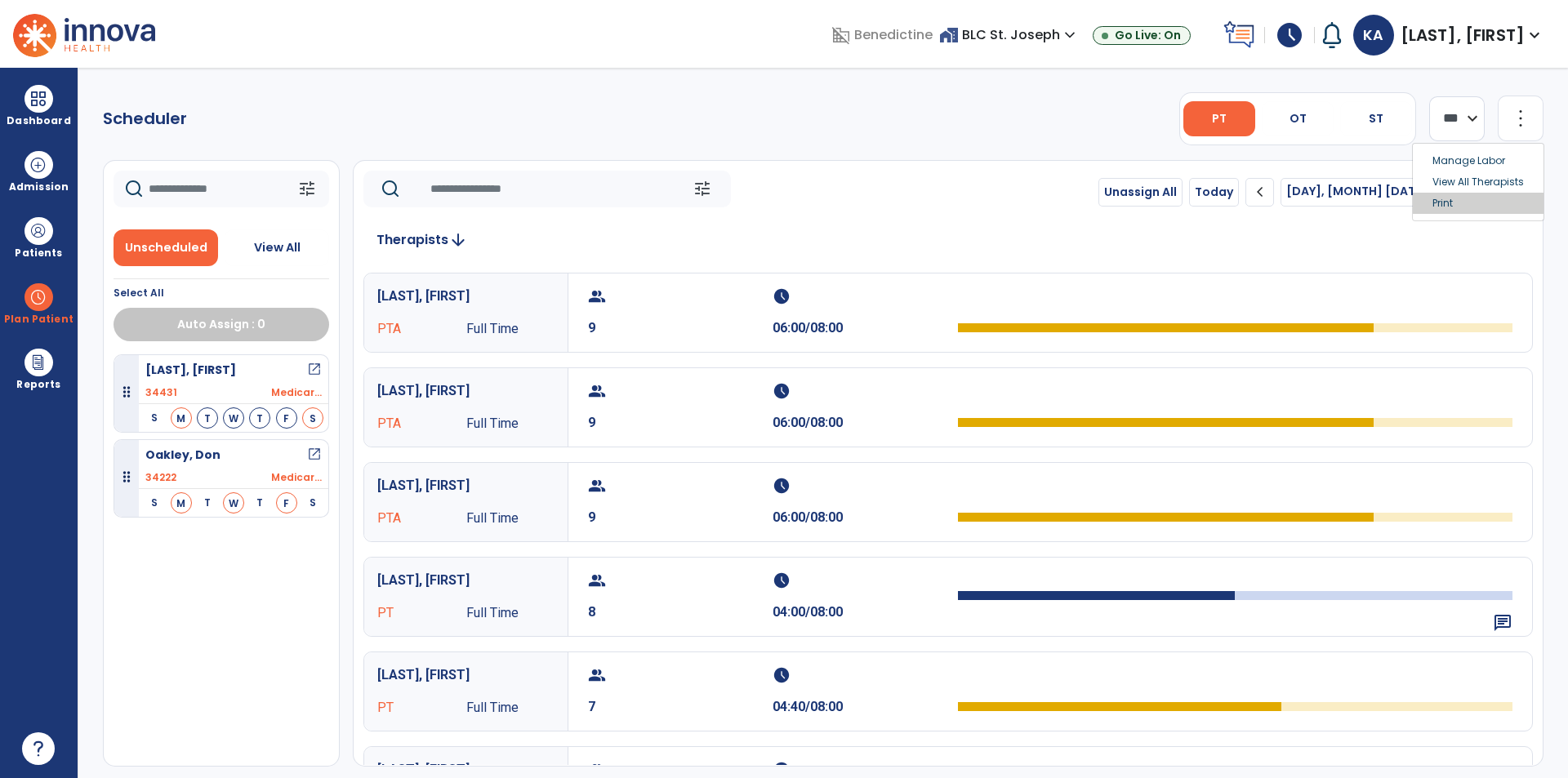 click on "Print" at bounding box center (1478, 203) 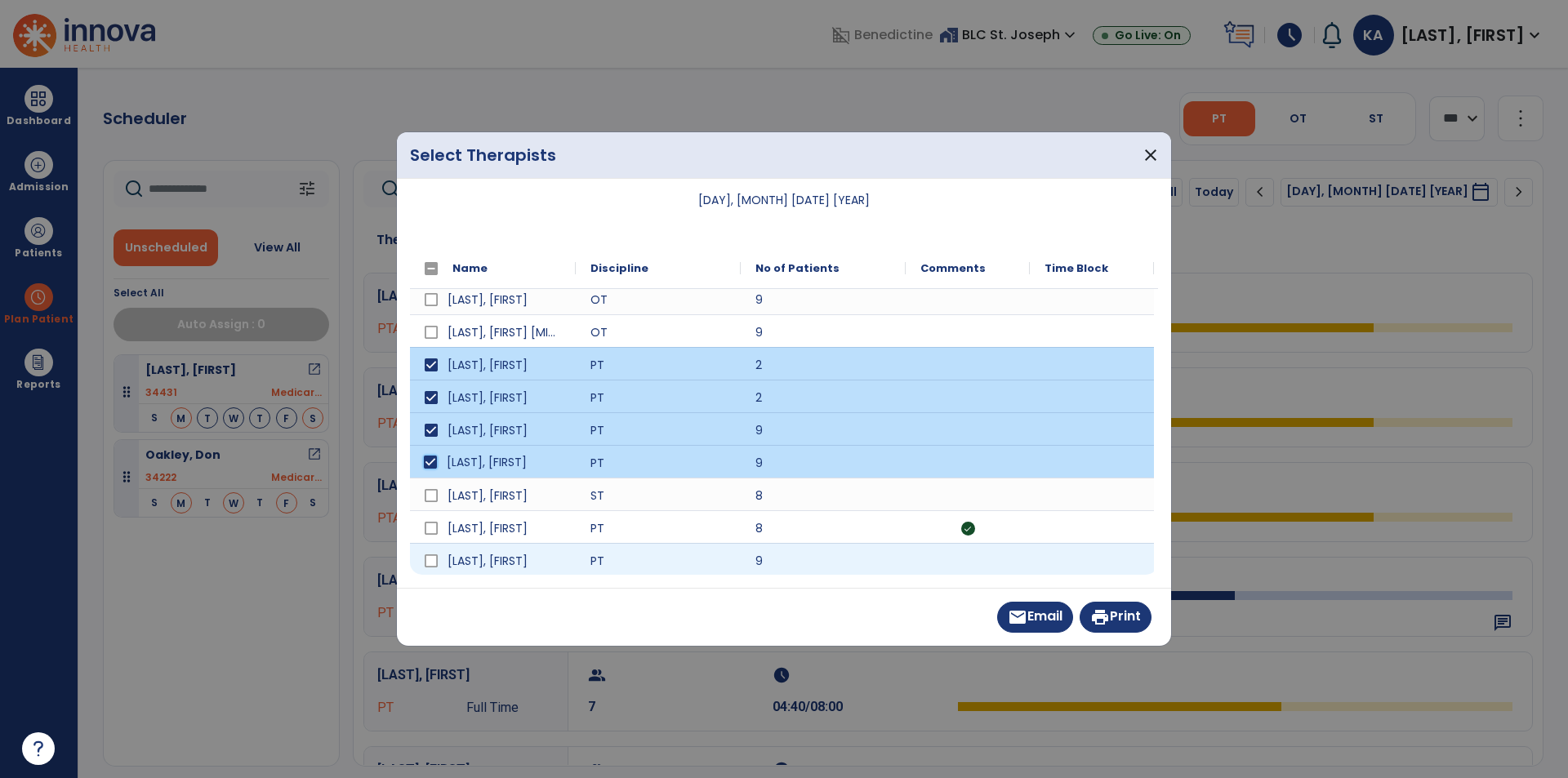scroll, scrollTop: 41, scrollLeft: 0, axis: vertical 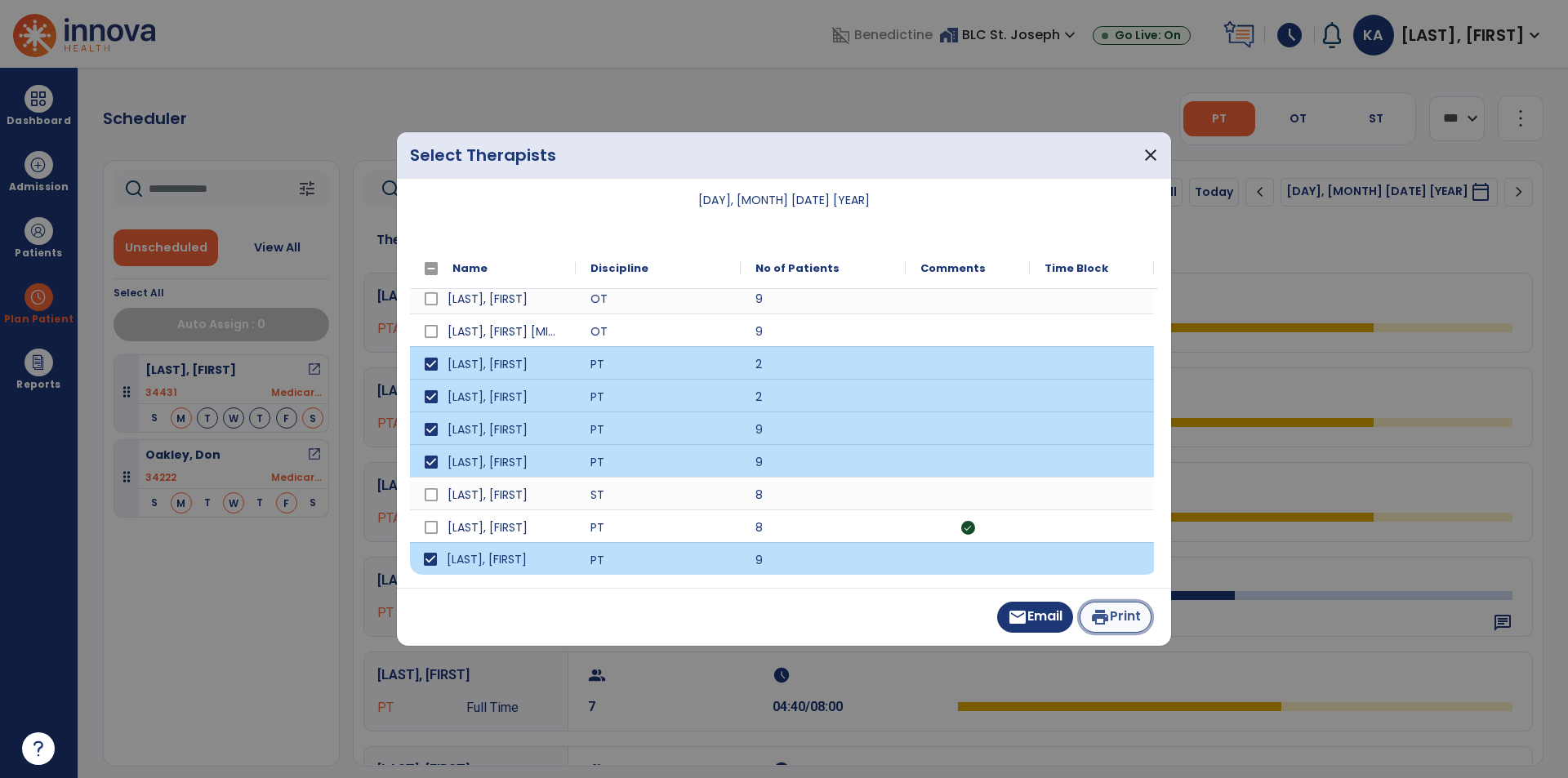 click on "print  Print" at bounding box center (1116, 617) 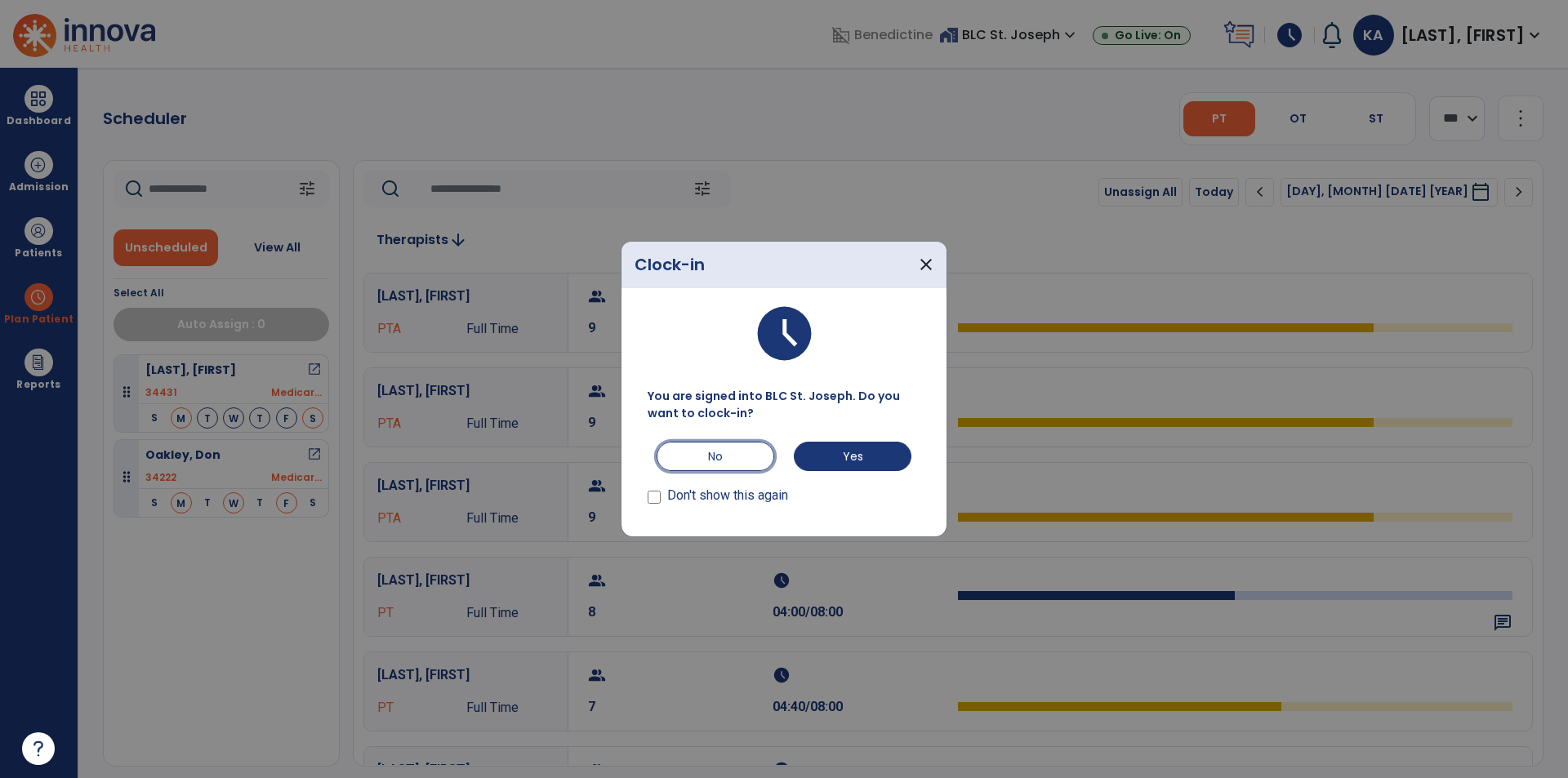 click on "No" at bounding box center [715, 456] 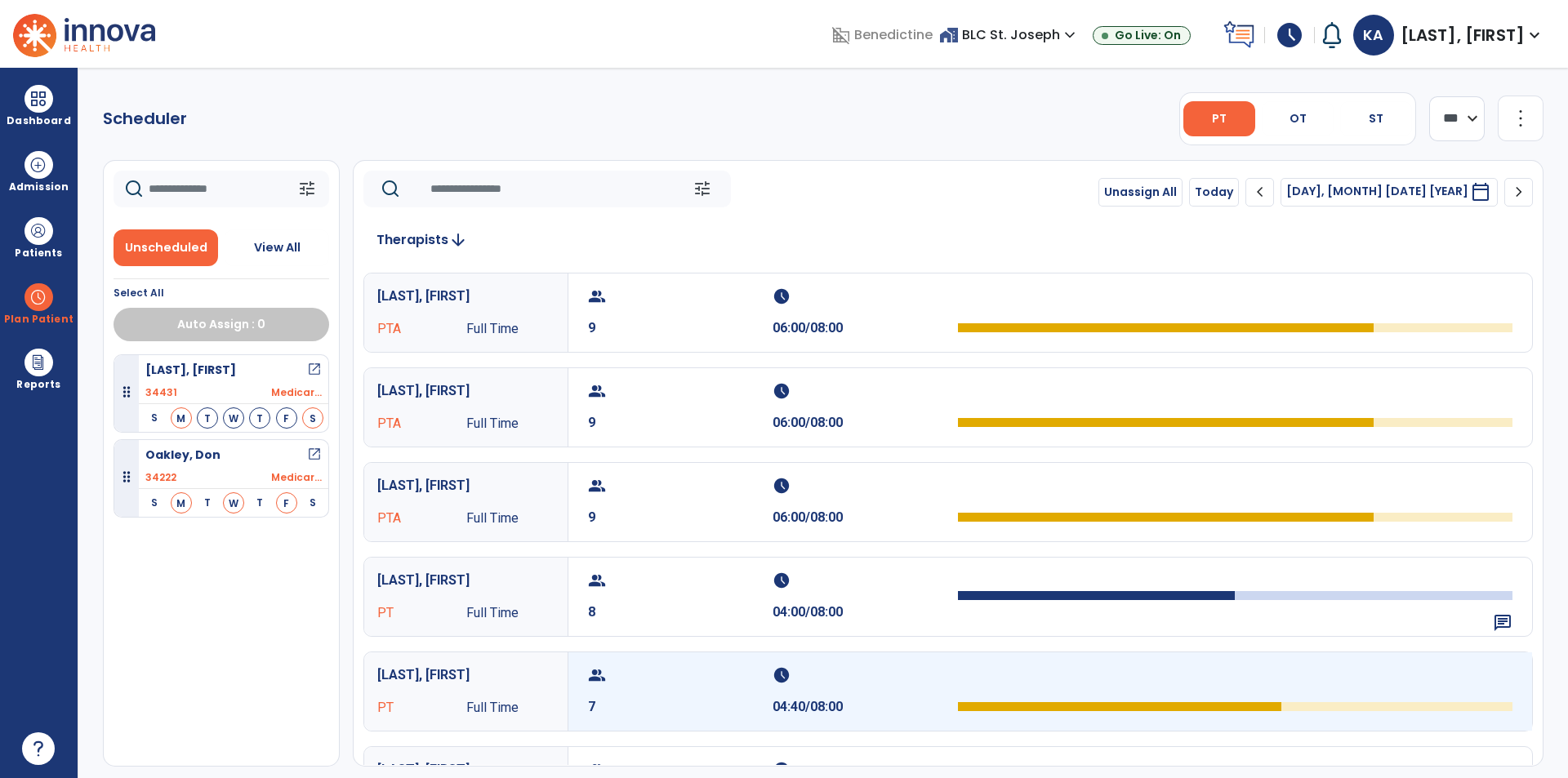 click on "group  7" at bounding box center [680, 691] 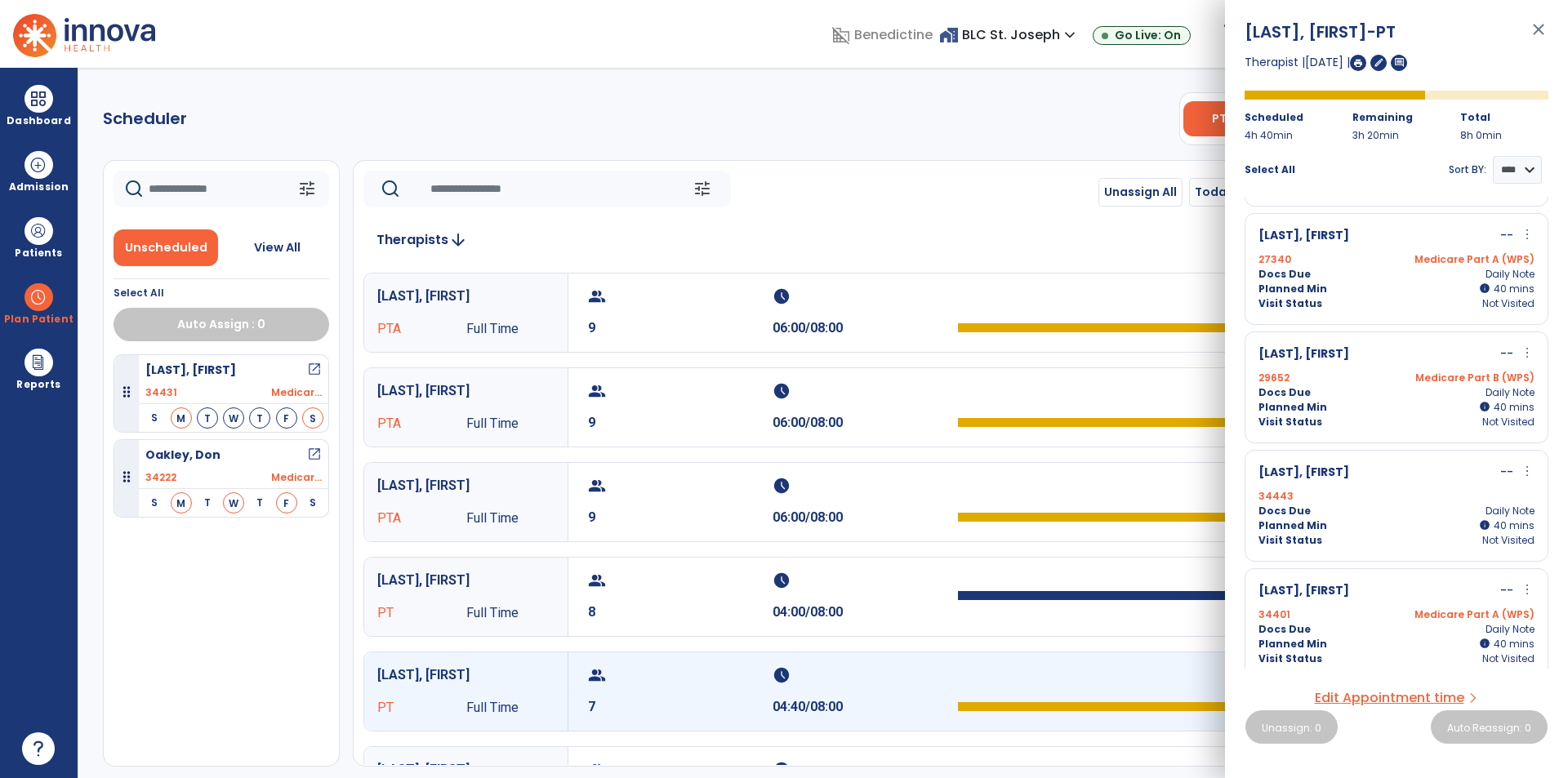 scroll, scrollTop: 357, scrollLeft: 0, axis: vertical 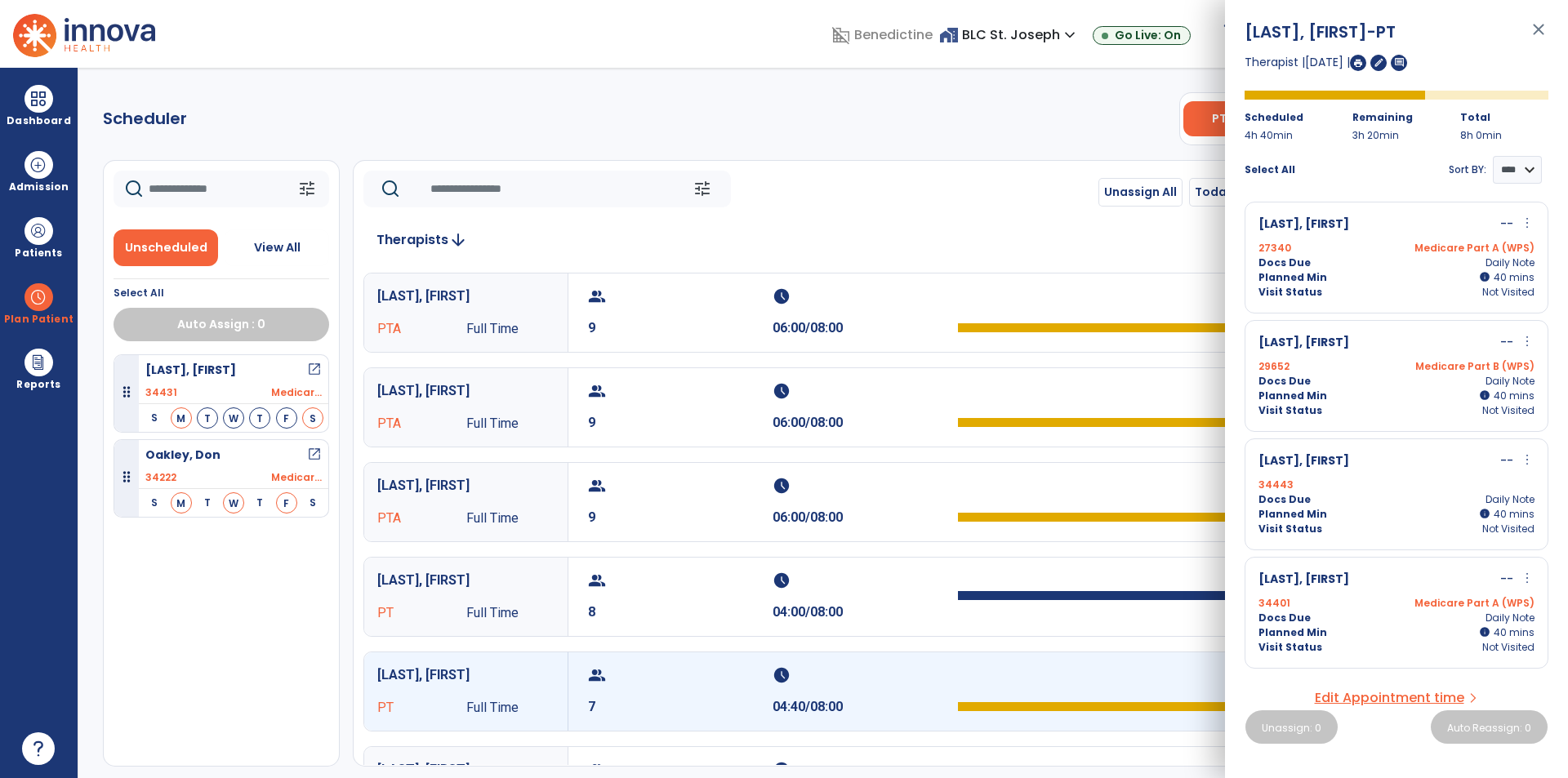 drag, startPoint x: 1544, startPoint y: 524, endPoint x: 1544, endPoint y: 515, distance: 9 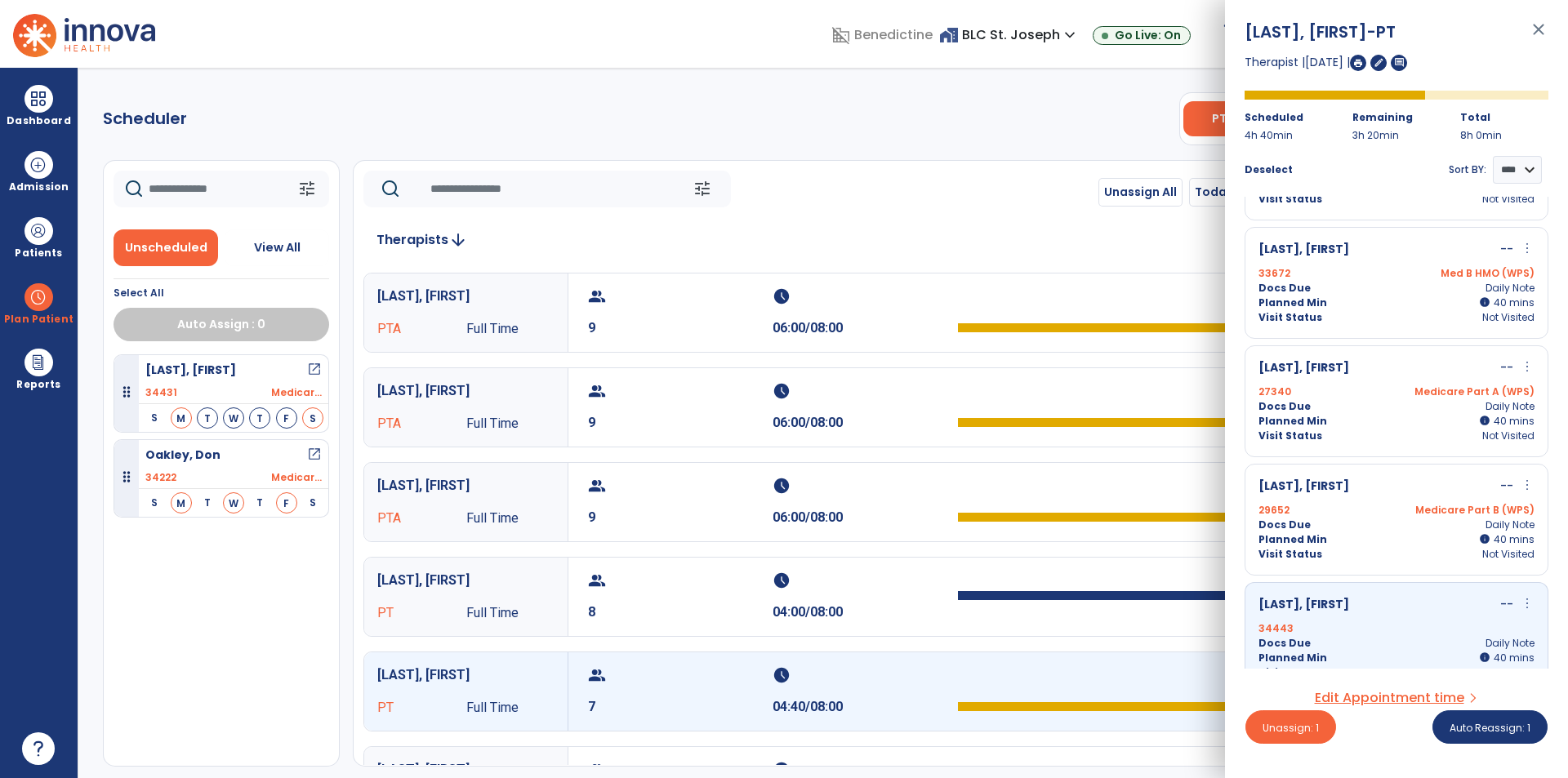scroll, scrollTop: 0, scrollLeft: 0, axis: both 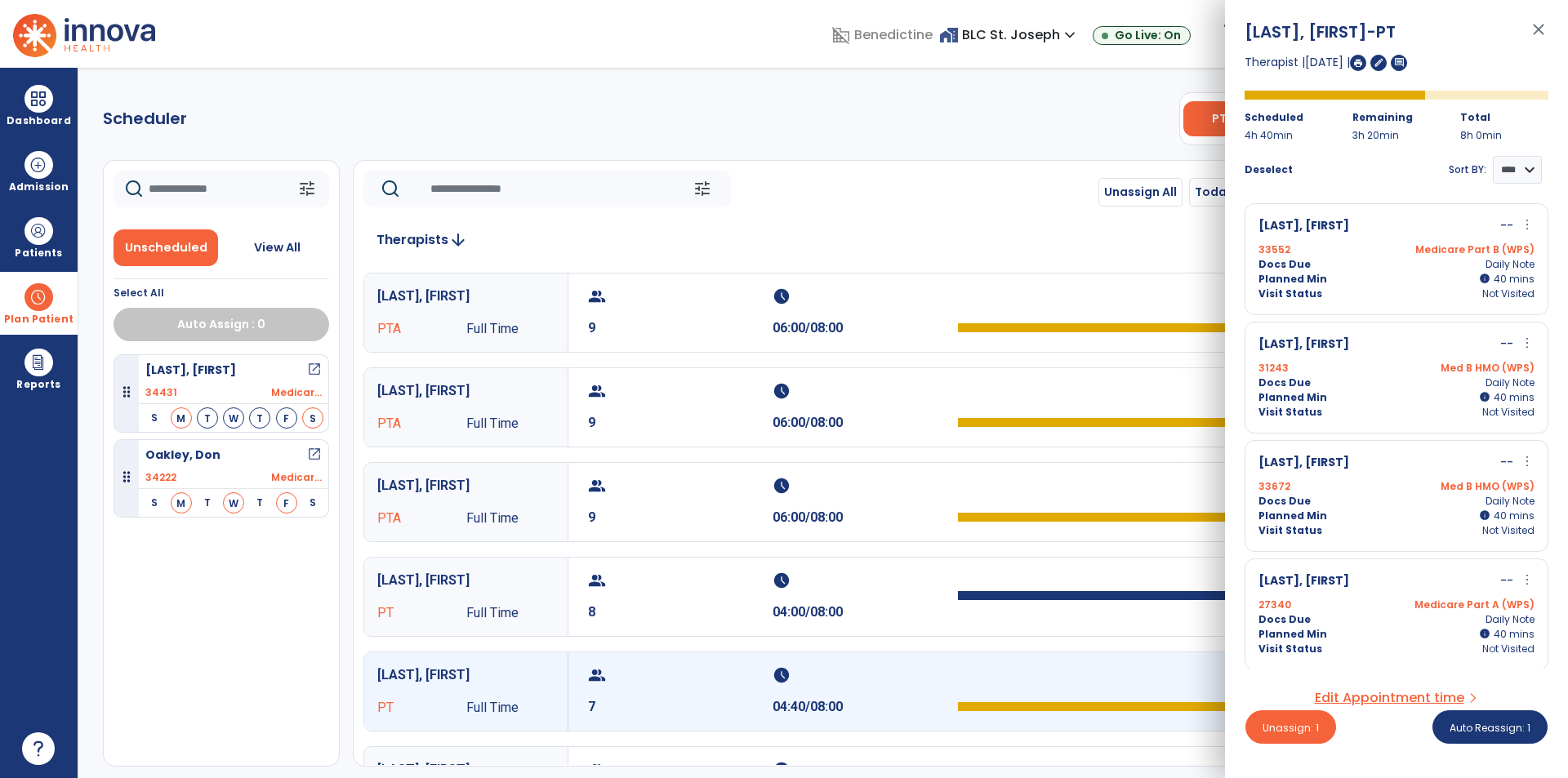 click at bounding box center [38, 297] 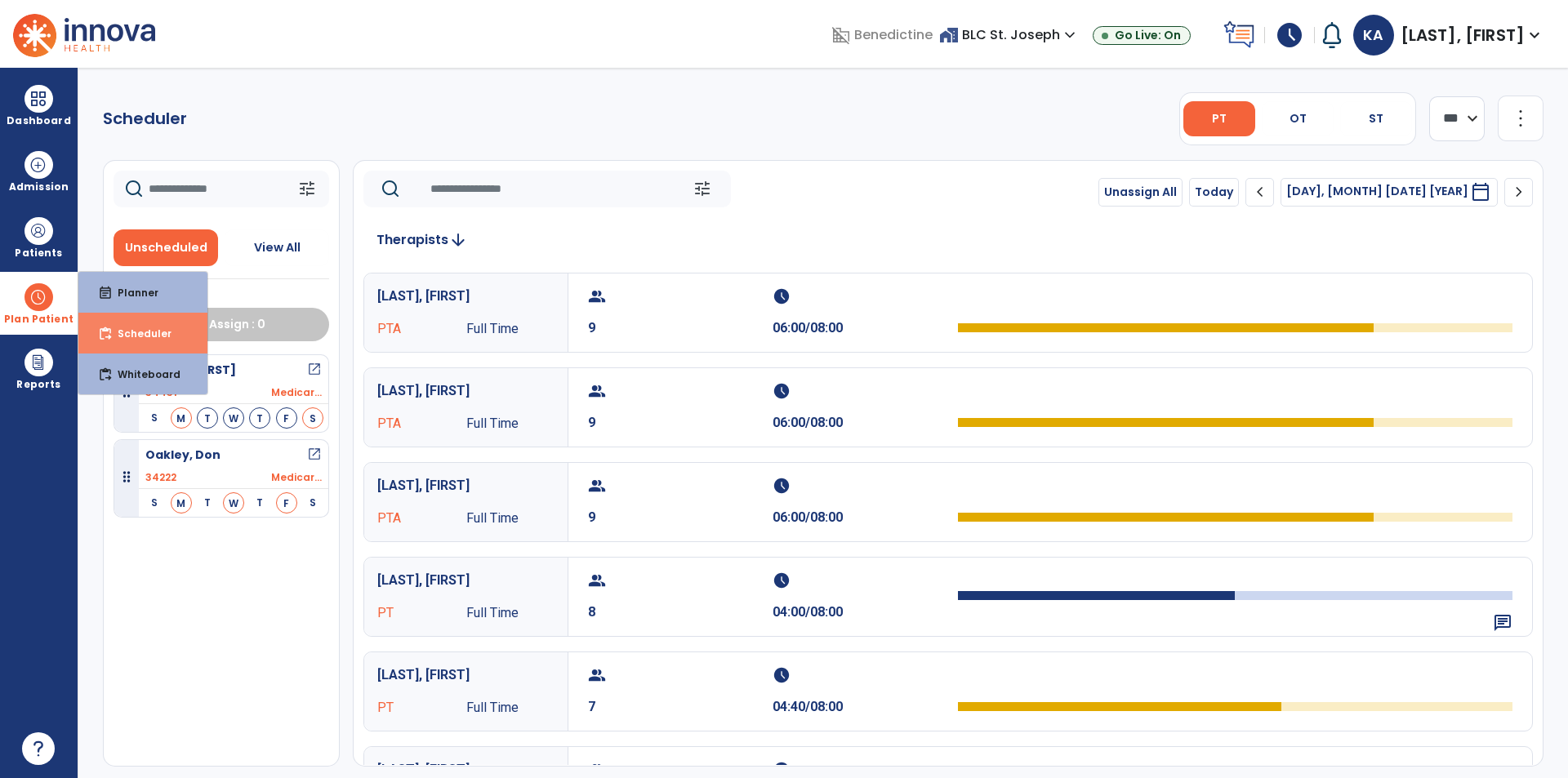 click on "Scheduler" at bounding box center [138, 333] 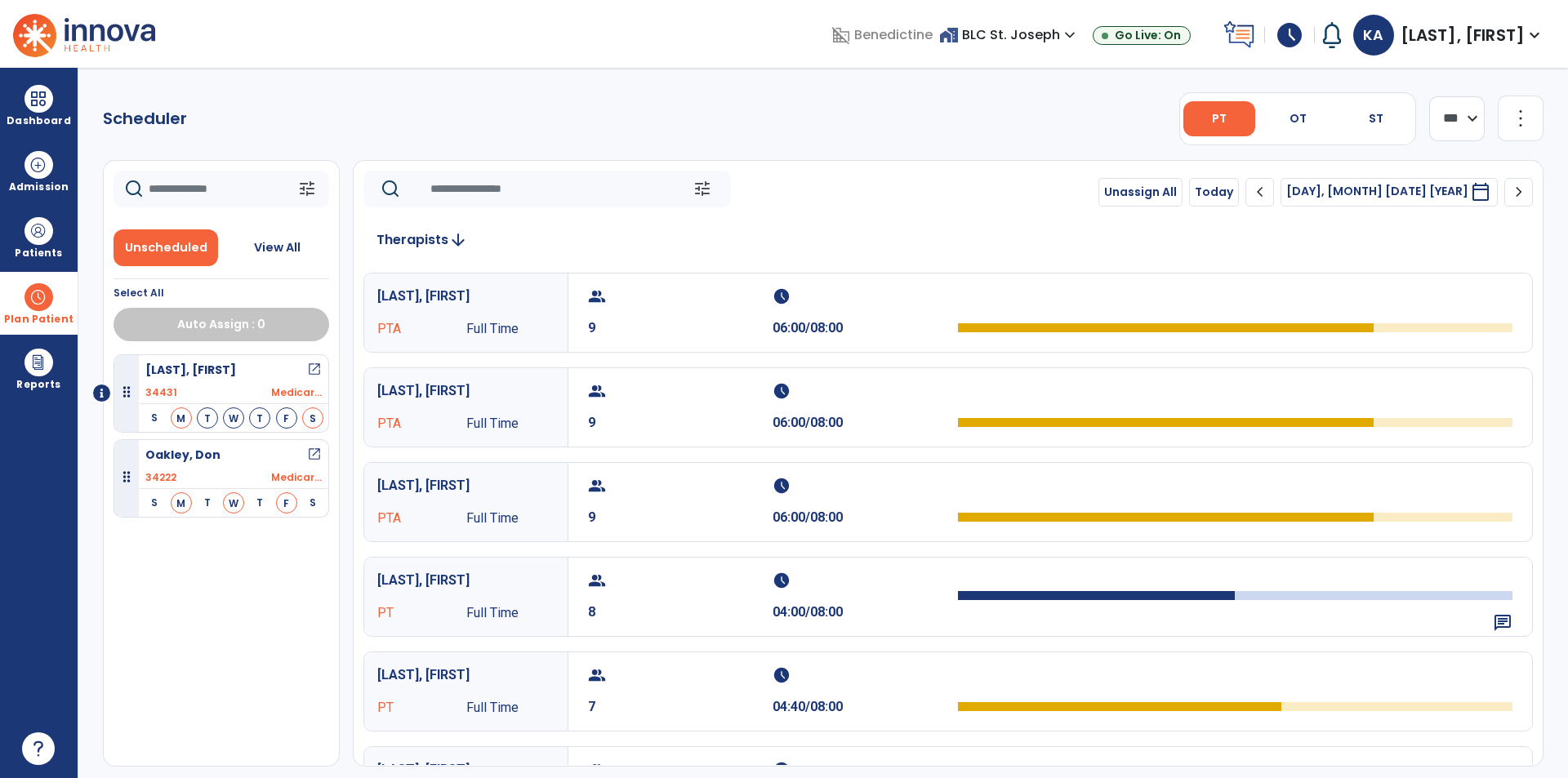 click 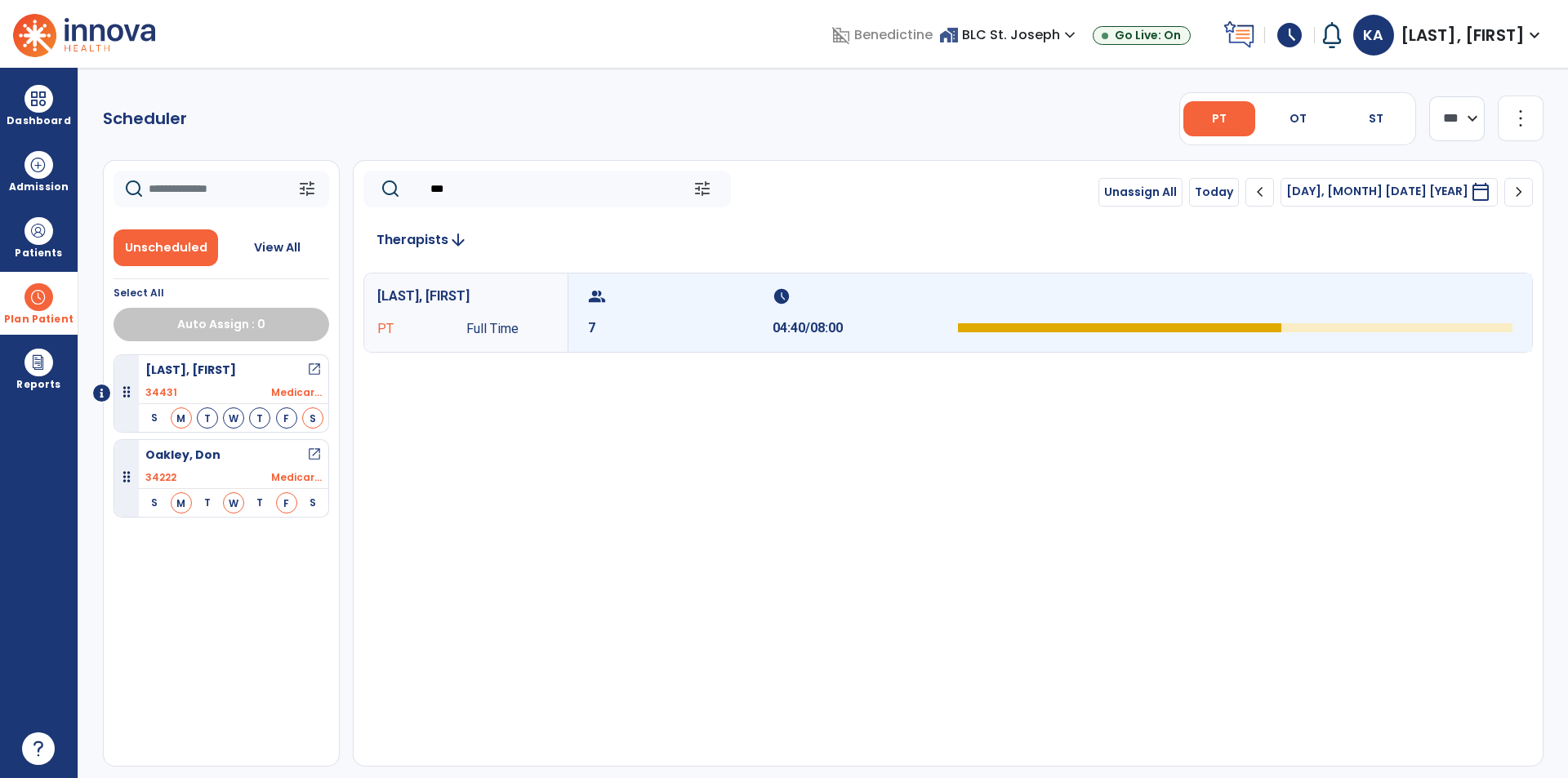 click on "7" at bounding box center (680, 328) 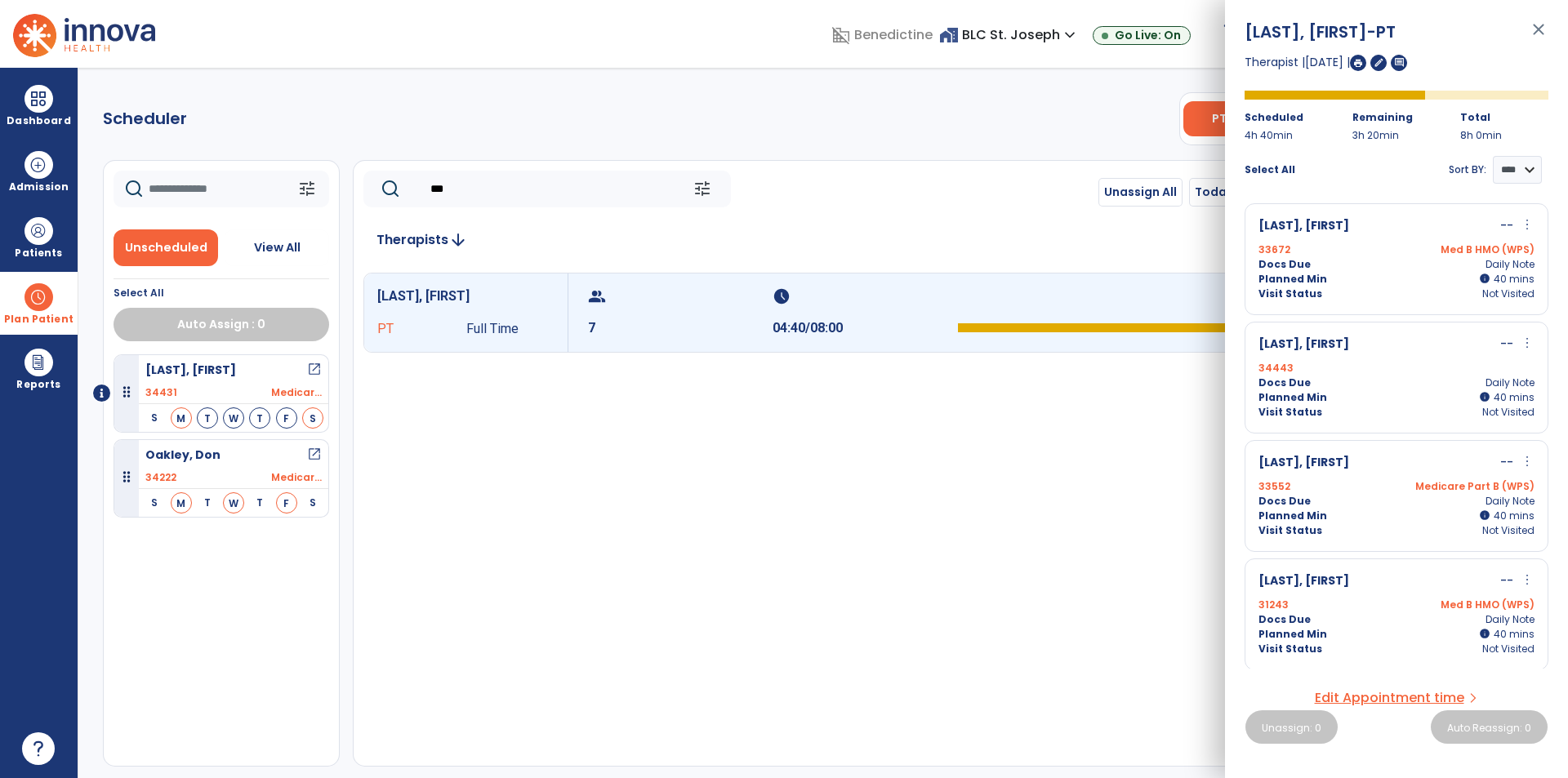 click on "Thompson, Levonia   --  more_vert  edit   Edit Session   alt_route   Split Minutes  34443  Docs Due Daily Note   Planned Min  info   40 I 40 mins  Visit Status  Not Visited" at bounding box center [1396, 377] 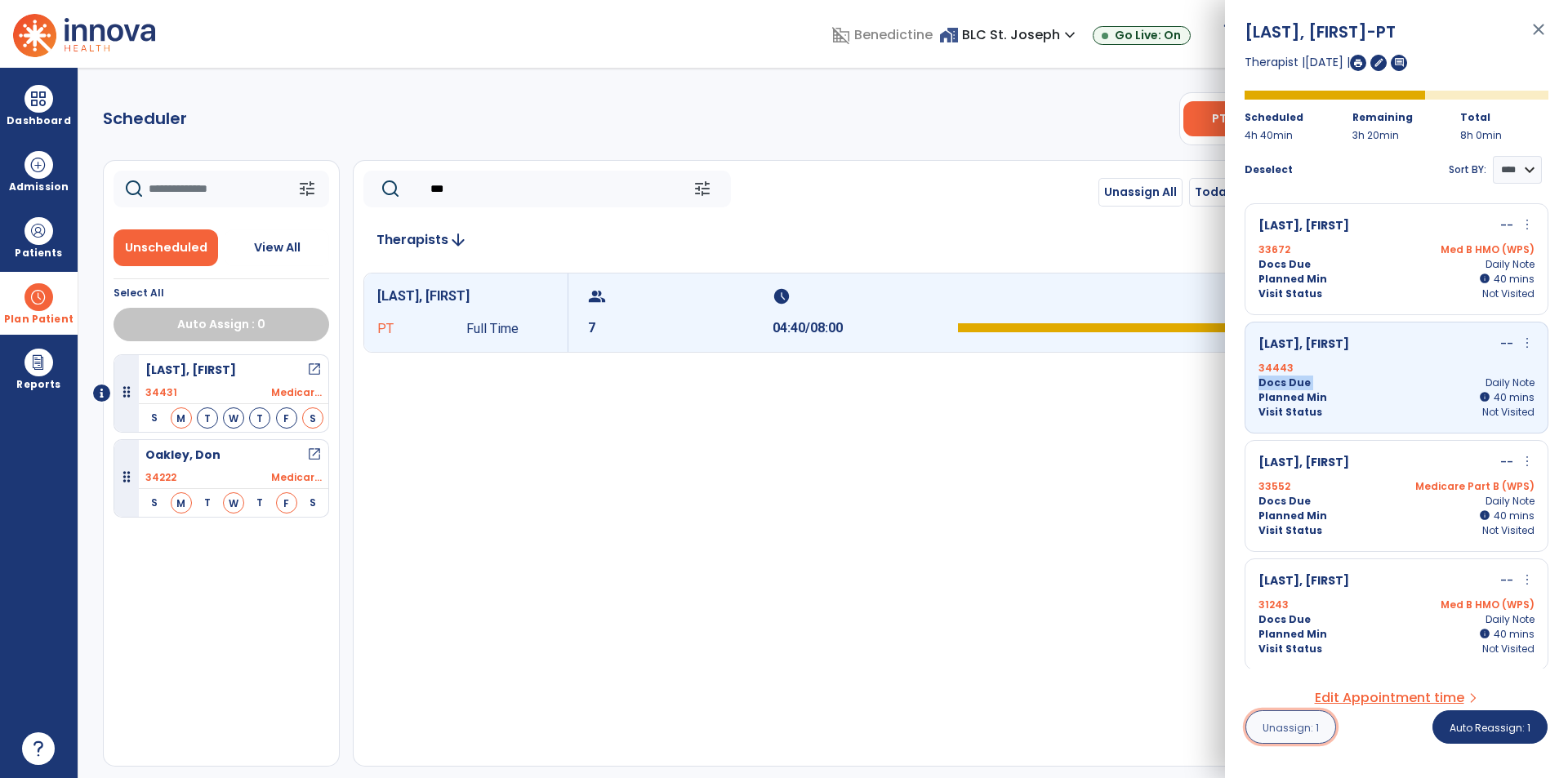 click on "Unassign: 1" at bounding box center (1290, 727) 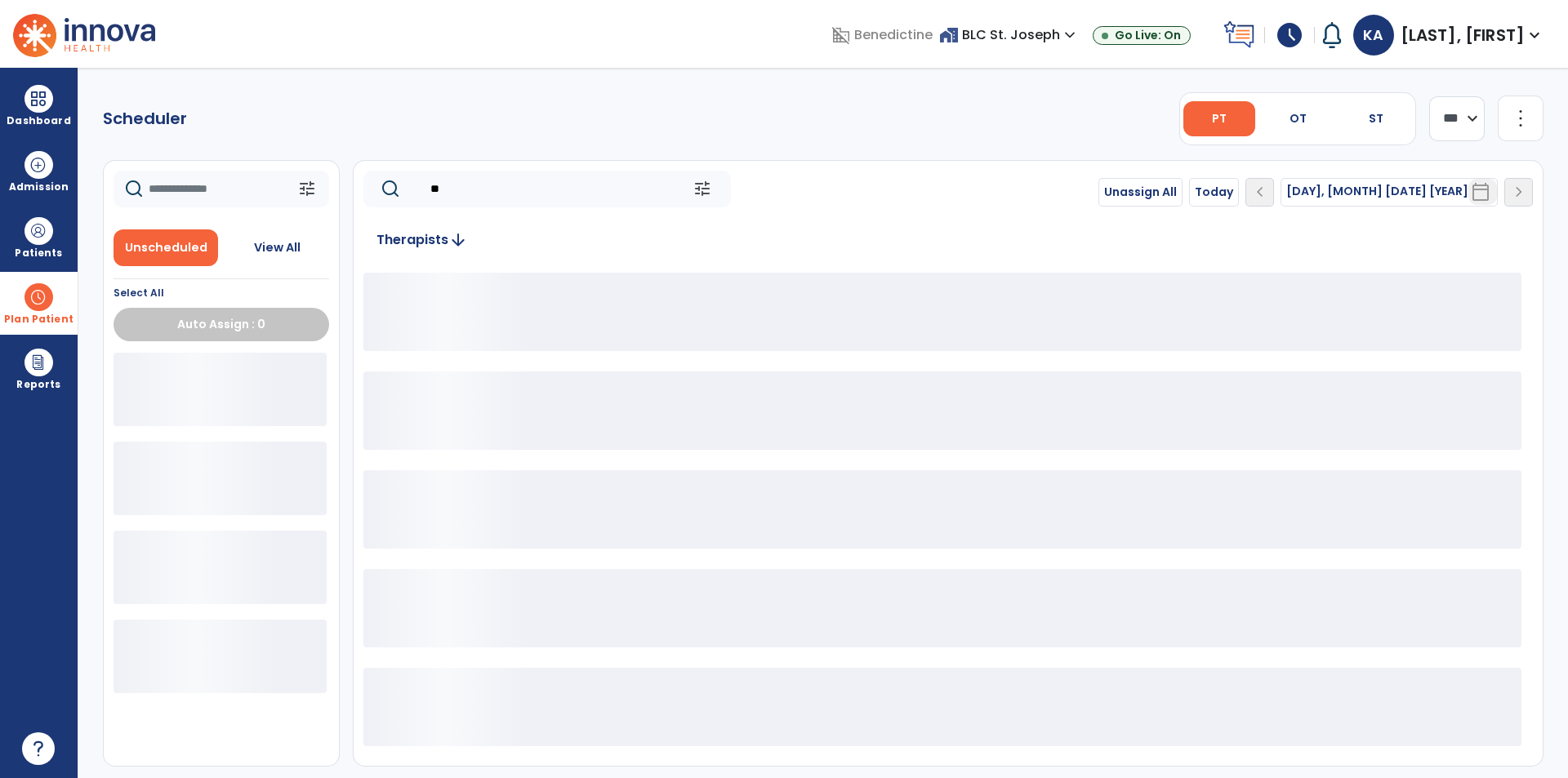 type on "*" 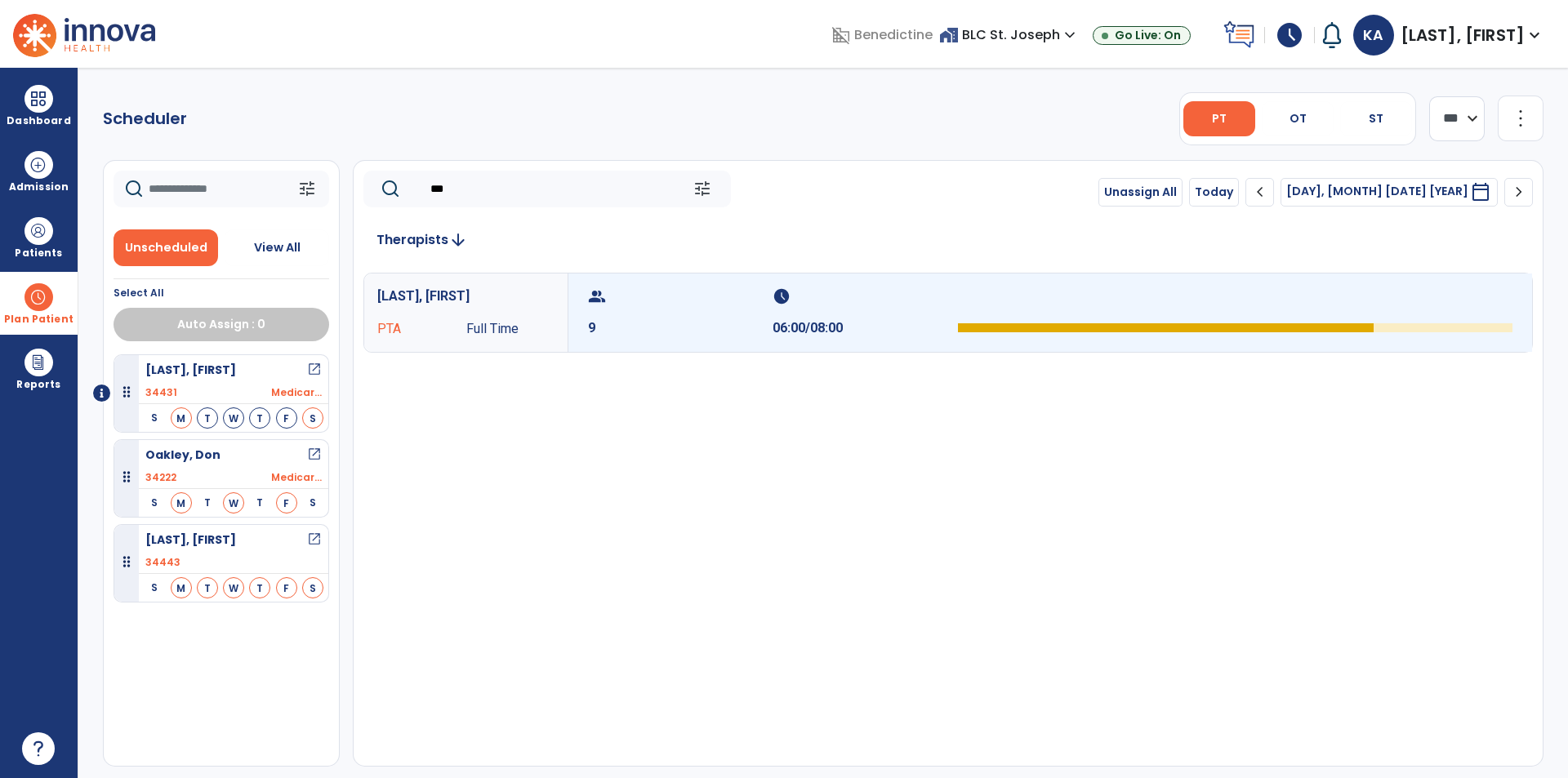 click on "group  9" at bounding box center (680, 313) 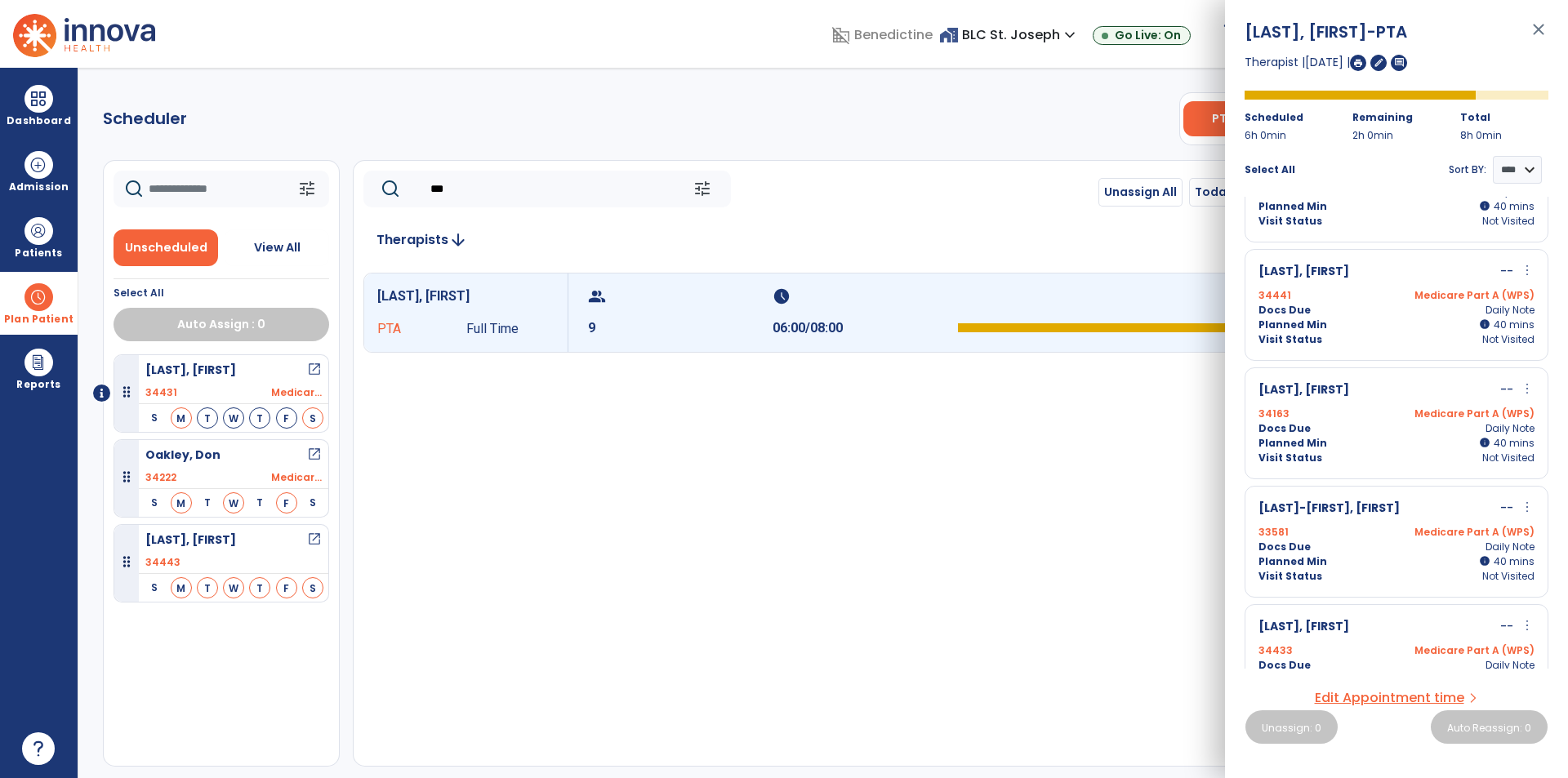 scroll, scrollTop: 571, scrollLeft: 0, axis: vertical 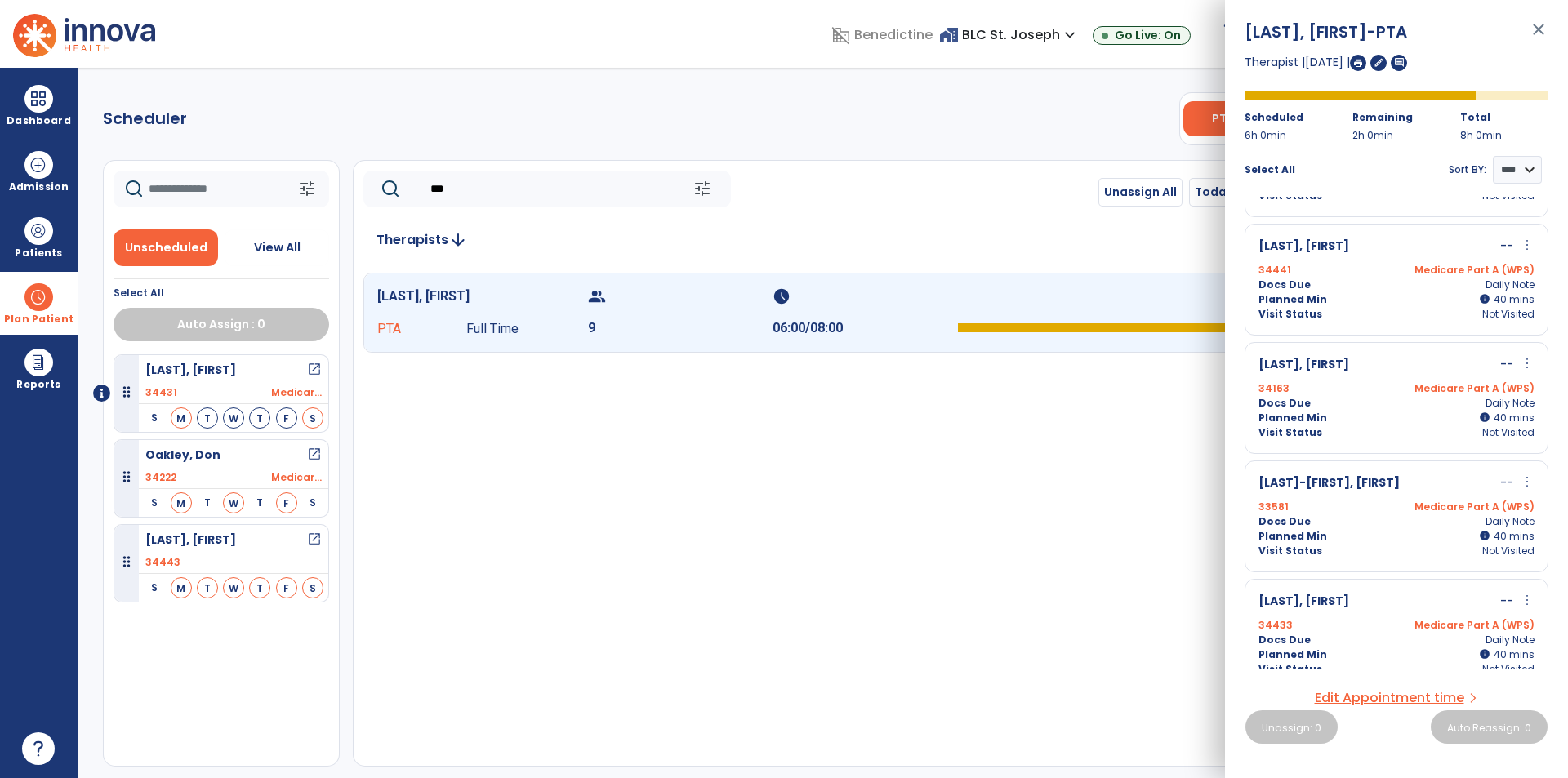 click on "Docs Due Daily Note" at bounding box center [1396, 522] 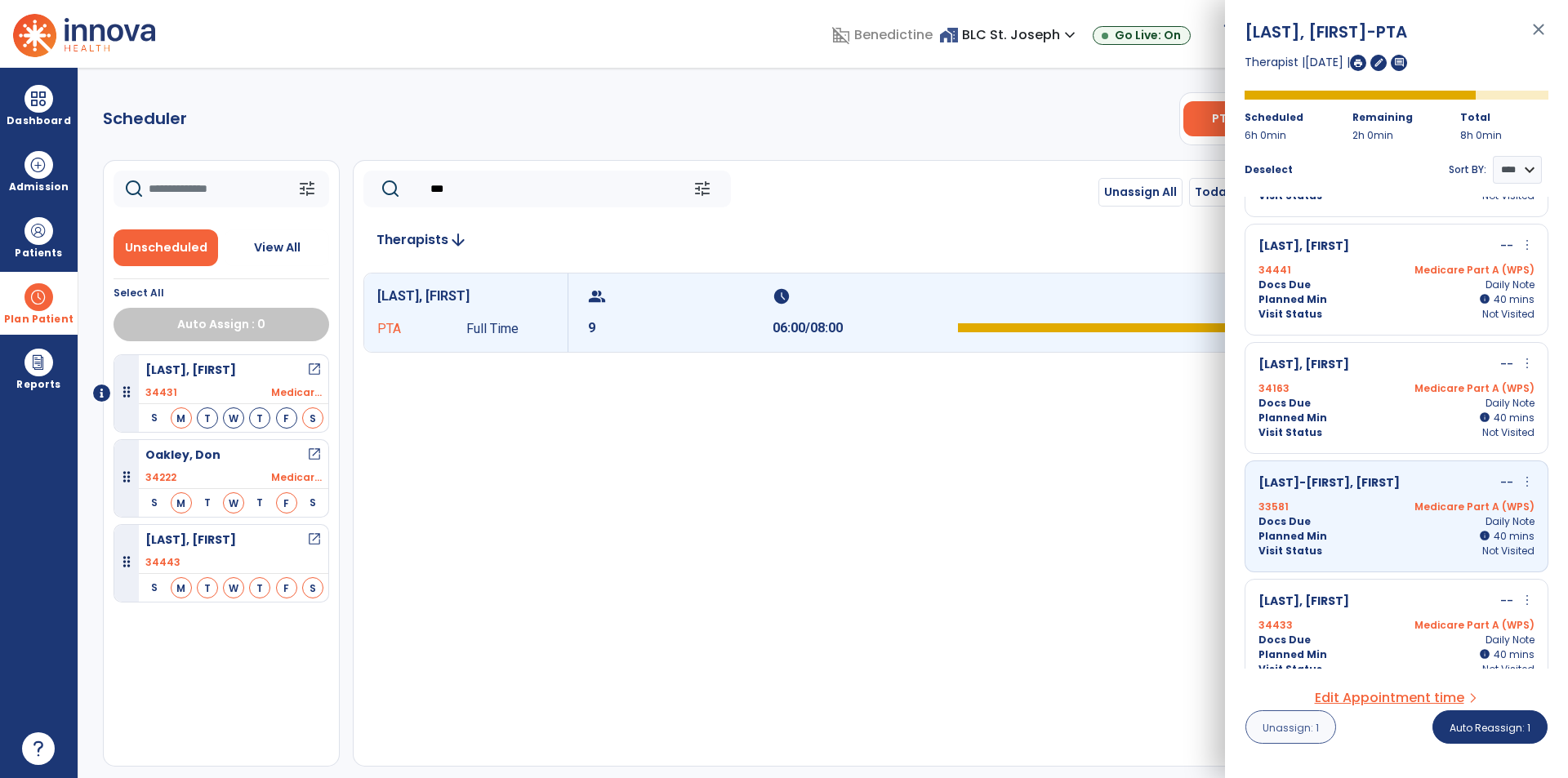 drag, startPoint x: 1319, startPoint y: 701, endPoint x: 1311, endPoint y: 722, distance: 22.472205 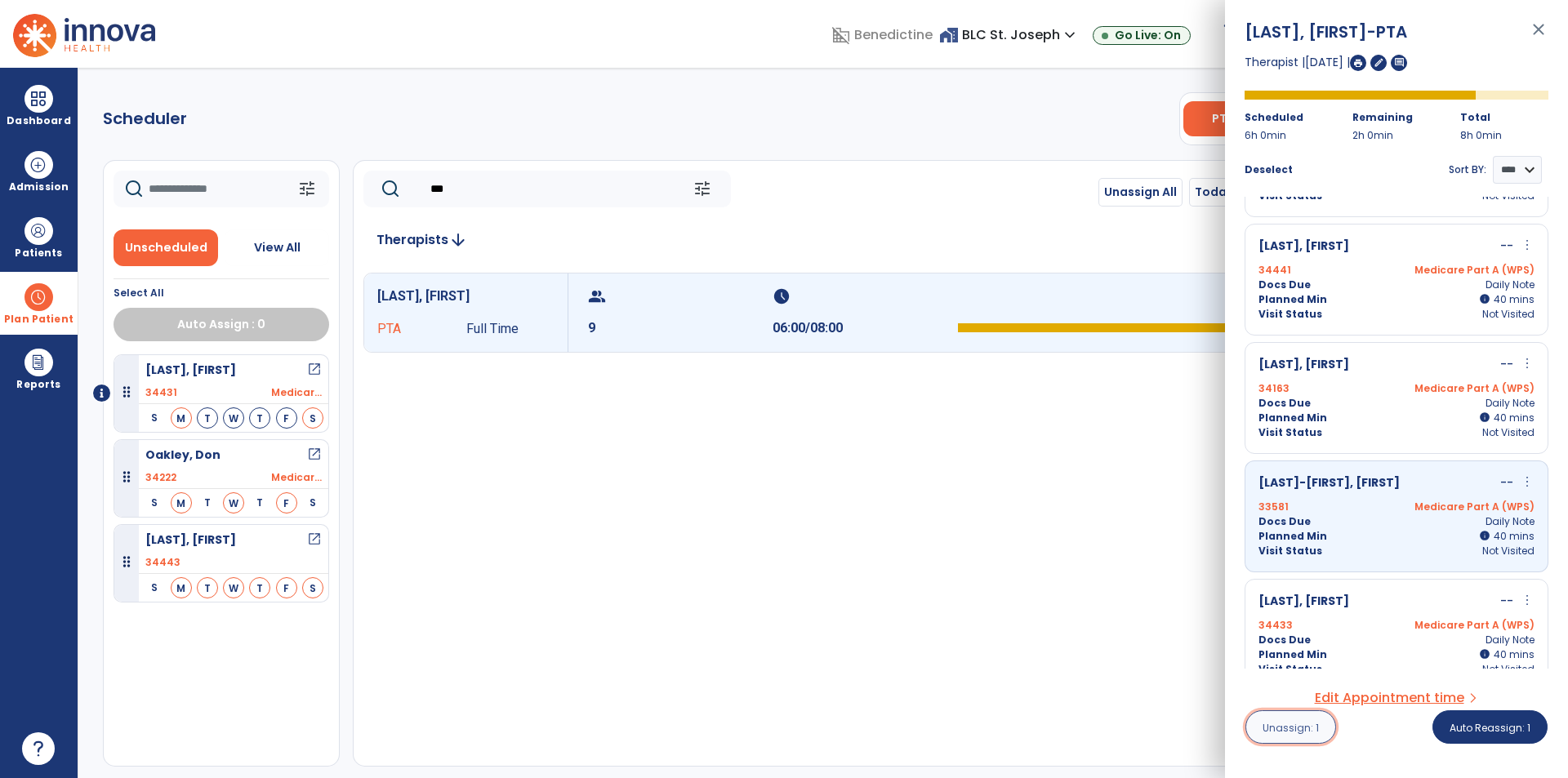 click on "Unassign: 1" at bounding box center (1290, 727) 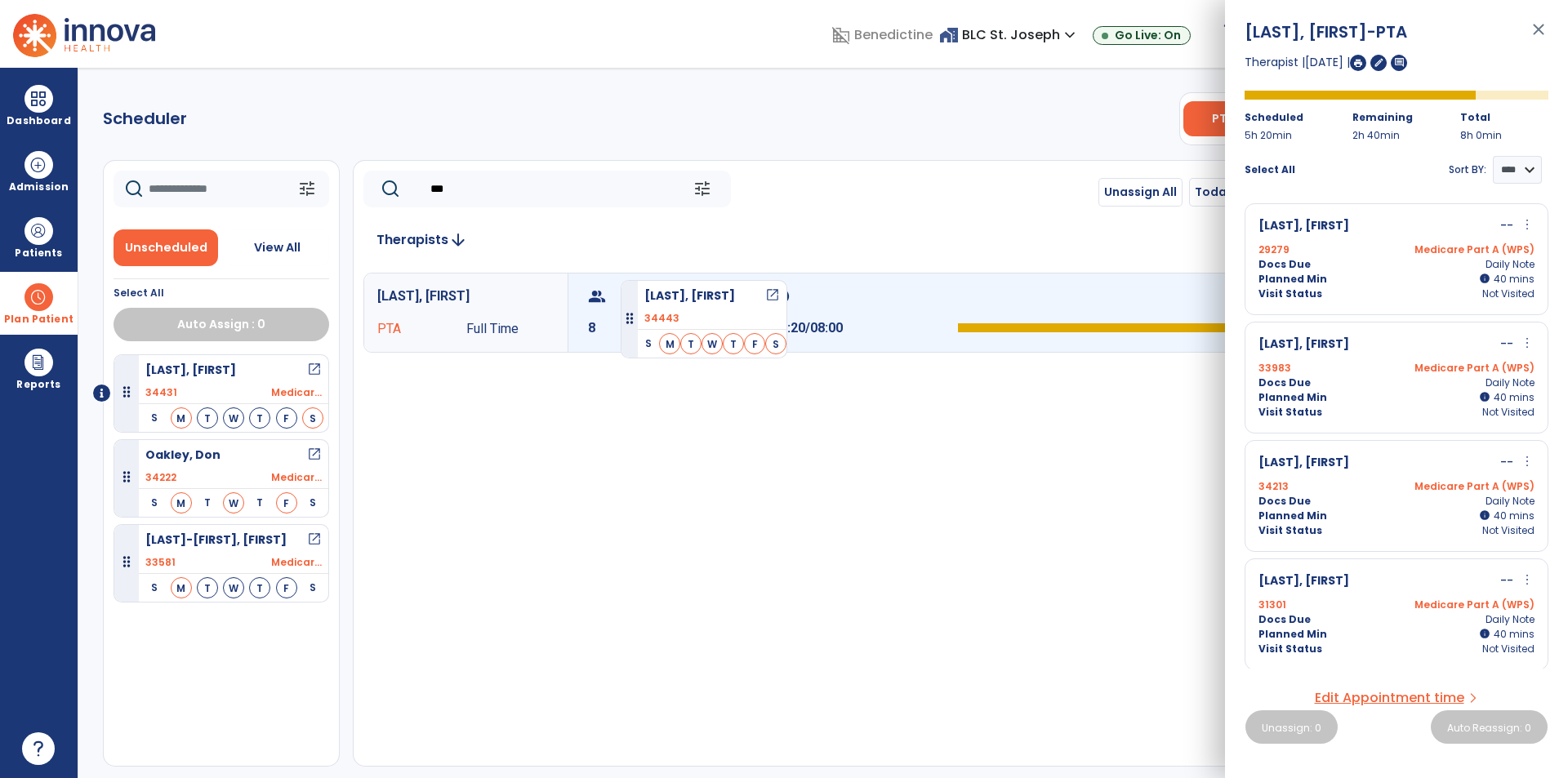 drag, startPoint x: 280, startPoint y: 635, endPoint x: 621, endPoint y: 273, distance: 497.31781 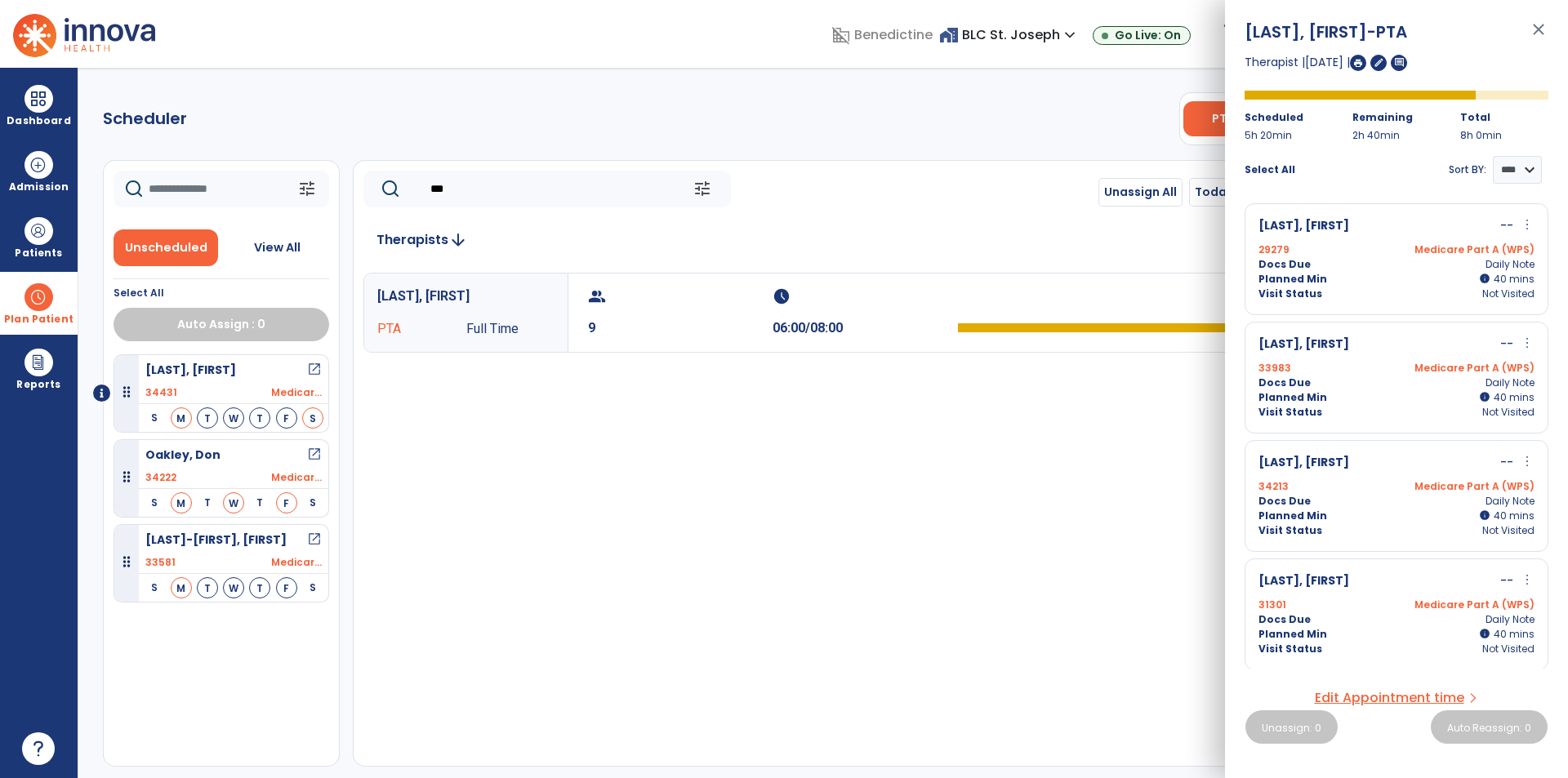 click on "***" 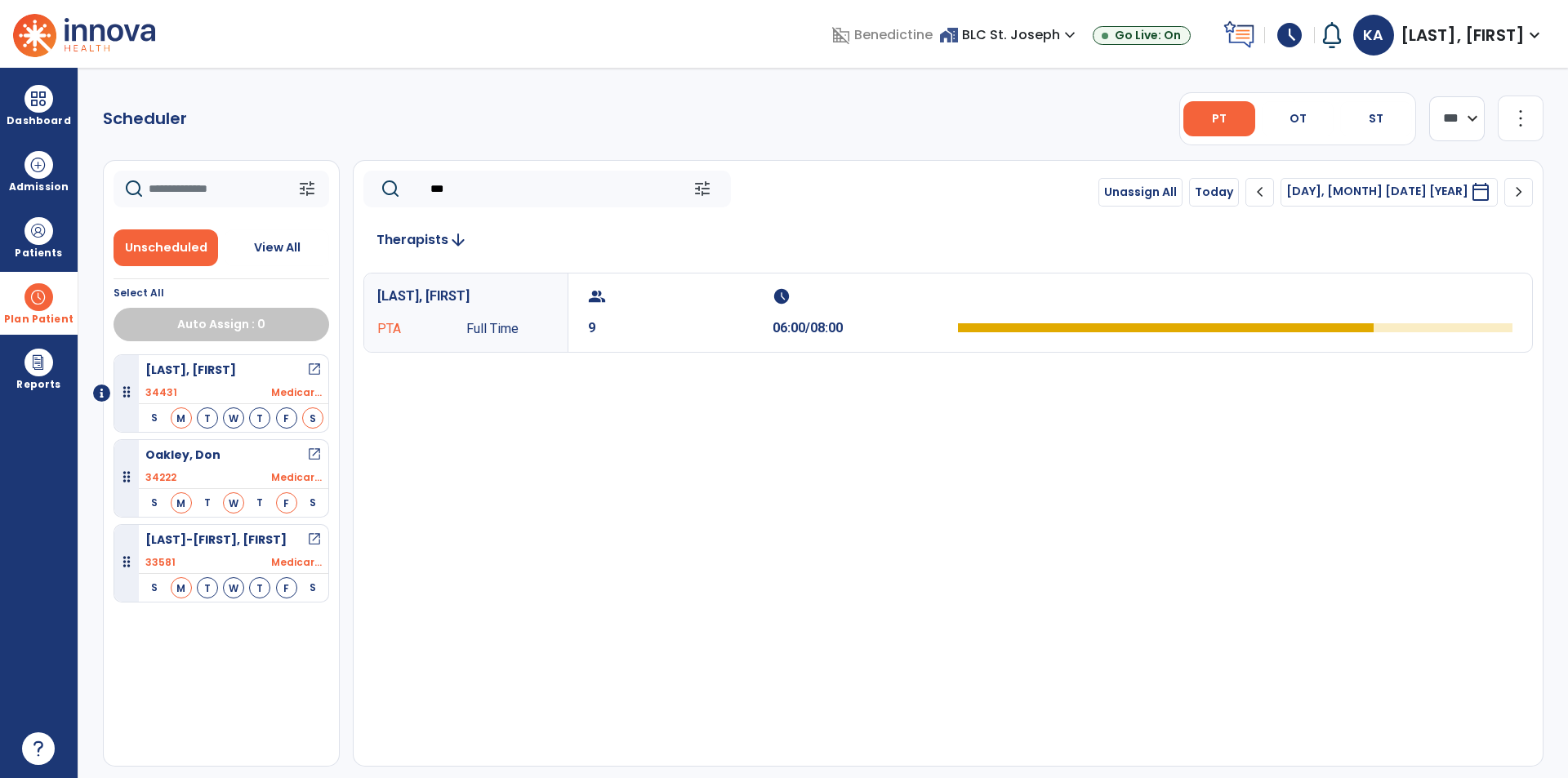 click on "***" 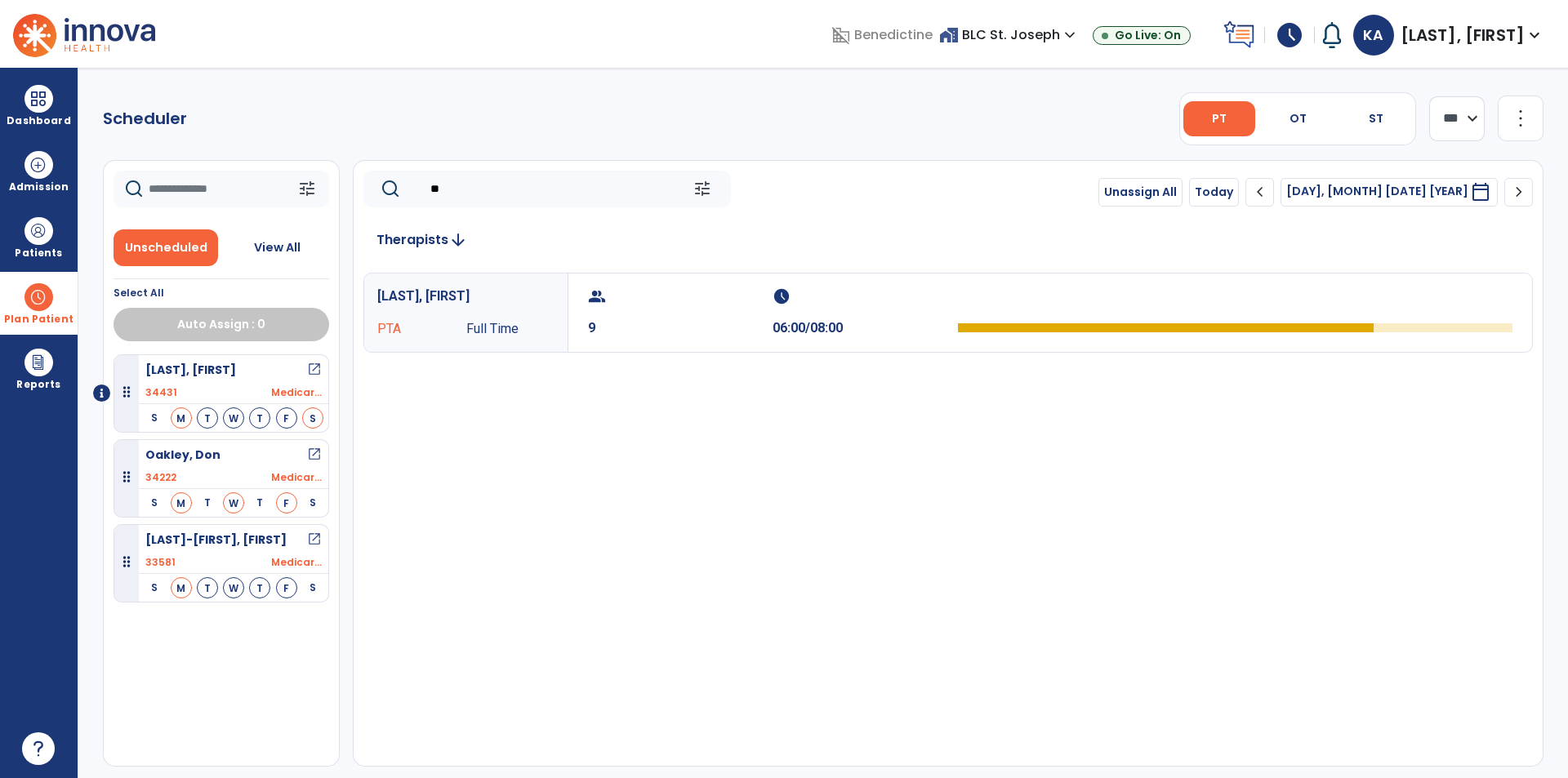 type on "*" 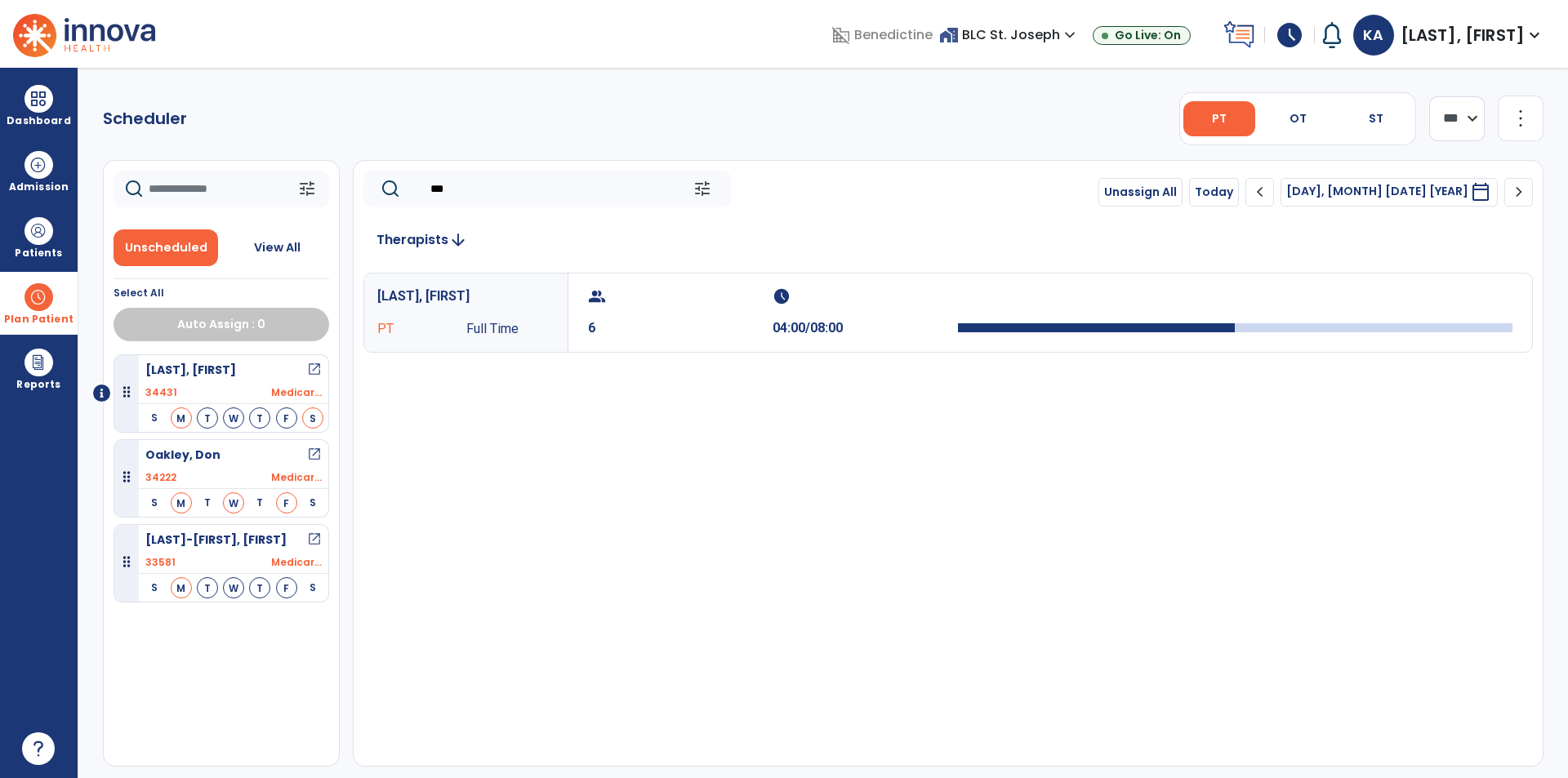 type on "***" 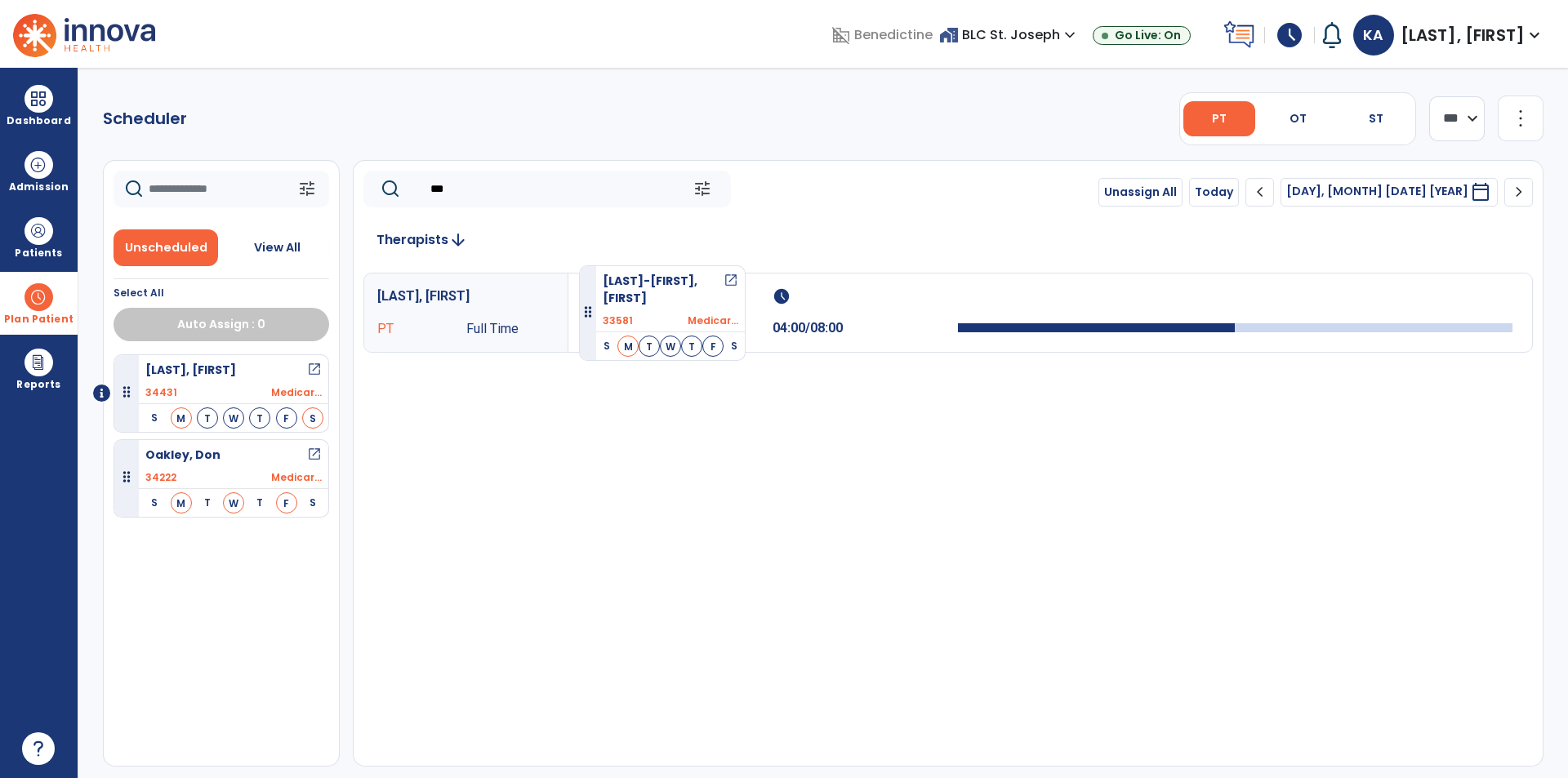 drag, startPoint x: 236, startPoint y: 553, endPoint x: 579, endPoint y: 259, distance: 451.758 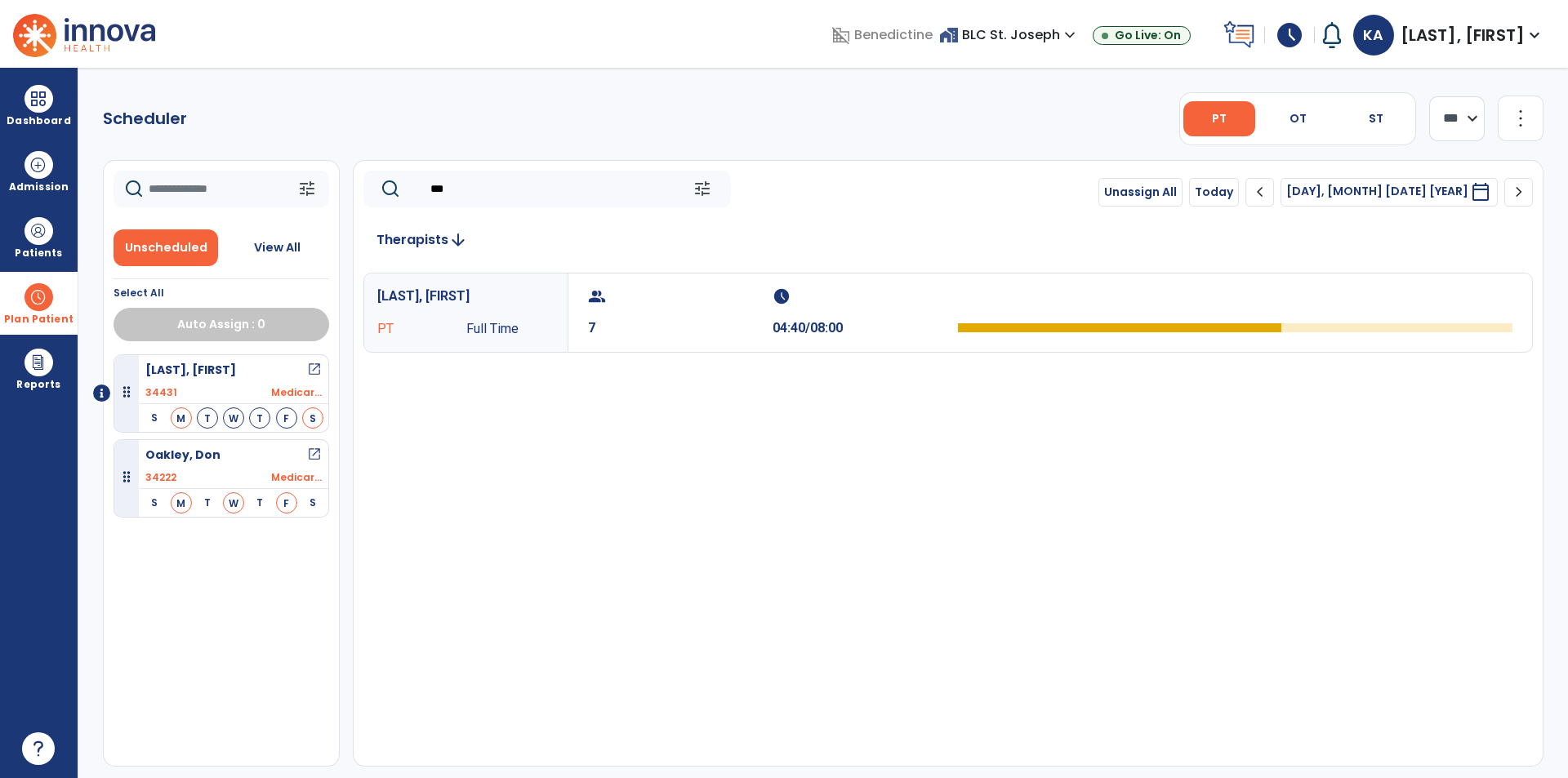 click on "expand_more" at bounding box center (1535, 35) 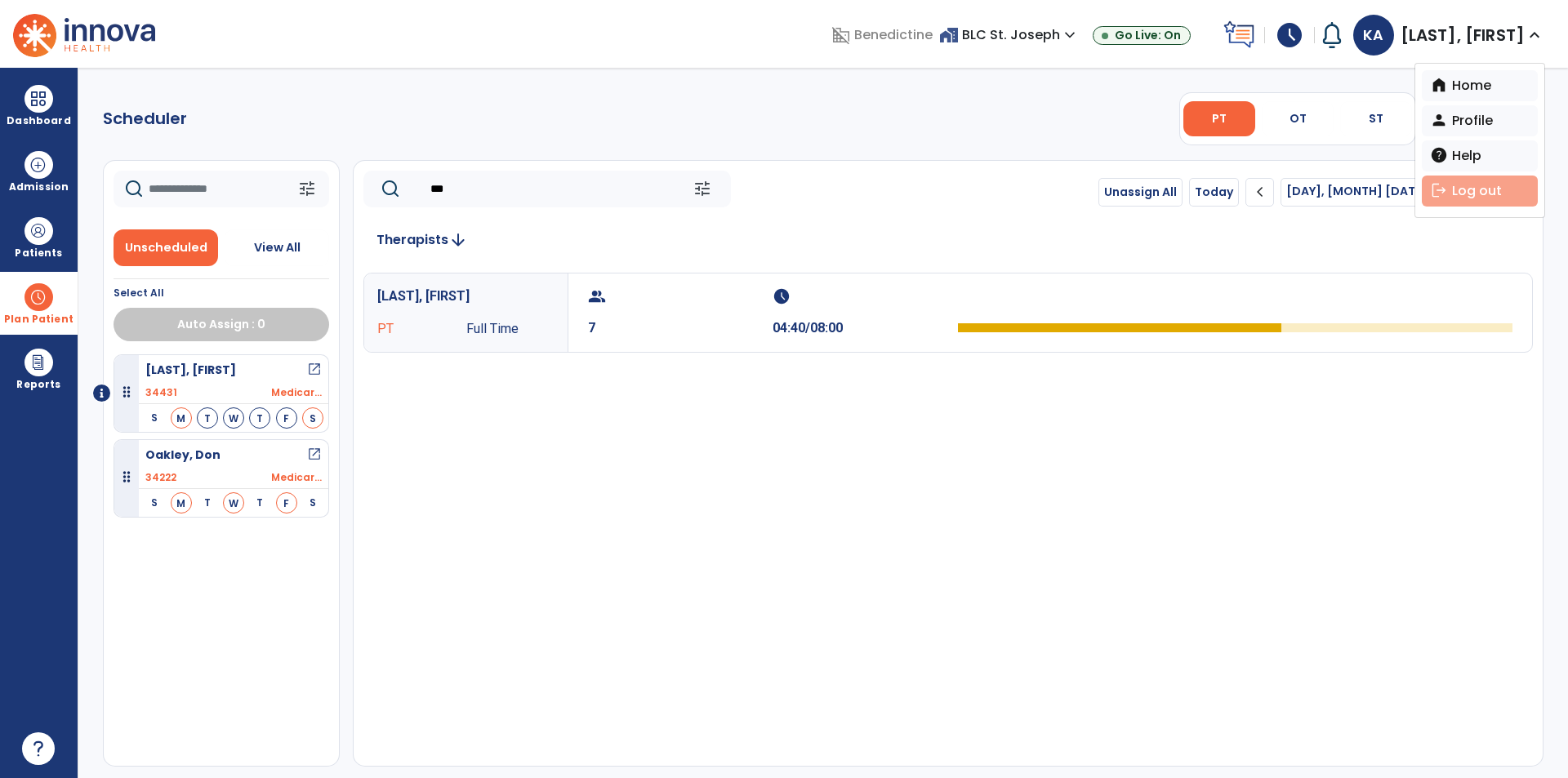 click on "logout   Log out" at bounding box center [1480, 191] 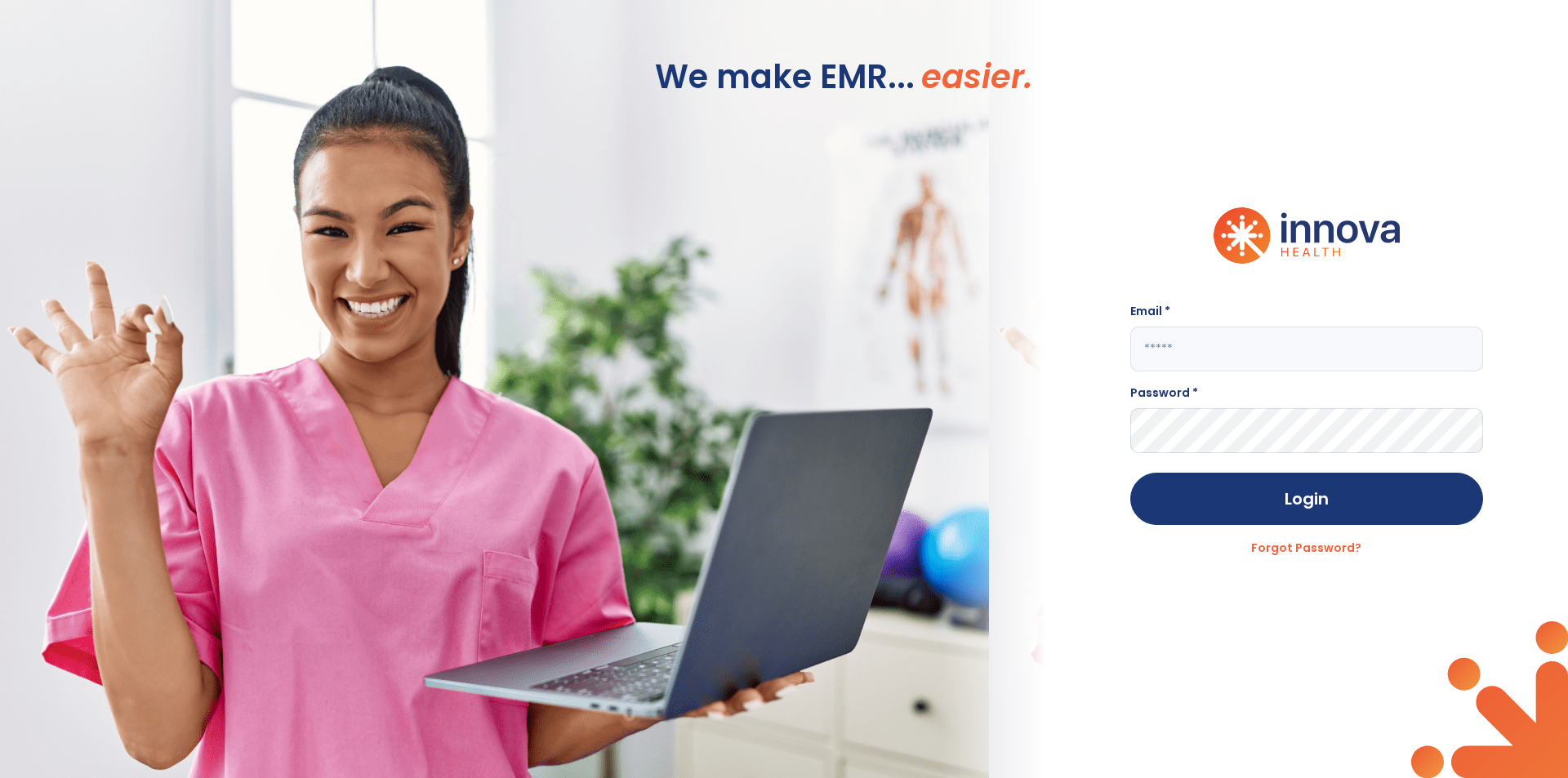 drag, startPoint x: 82, startPoint y: 503, endPoint x: 12, endPoint y: 710, distance: 218.5154 